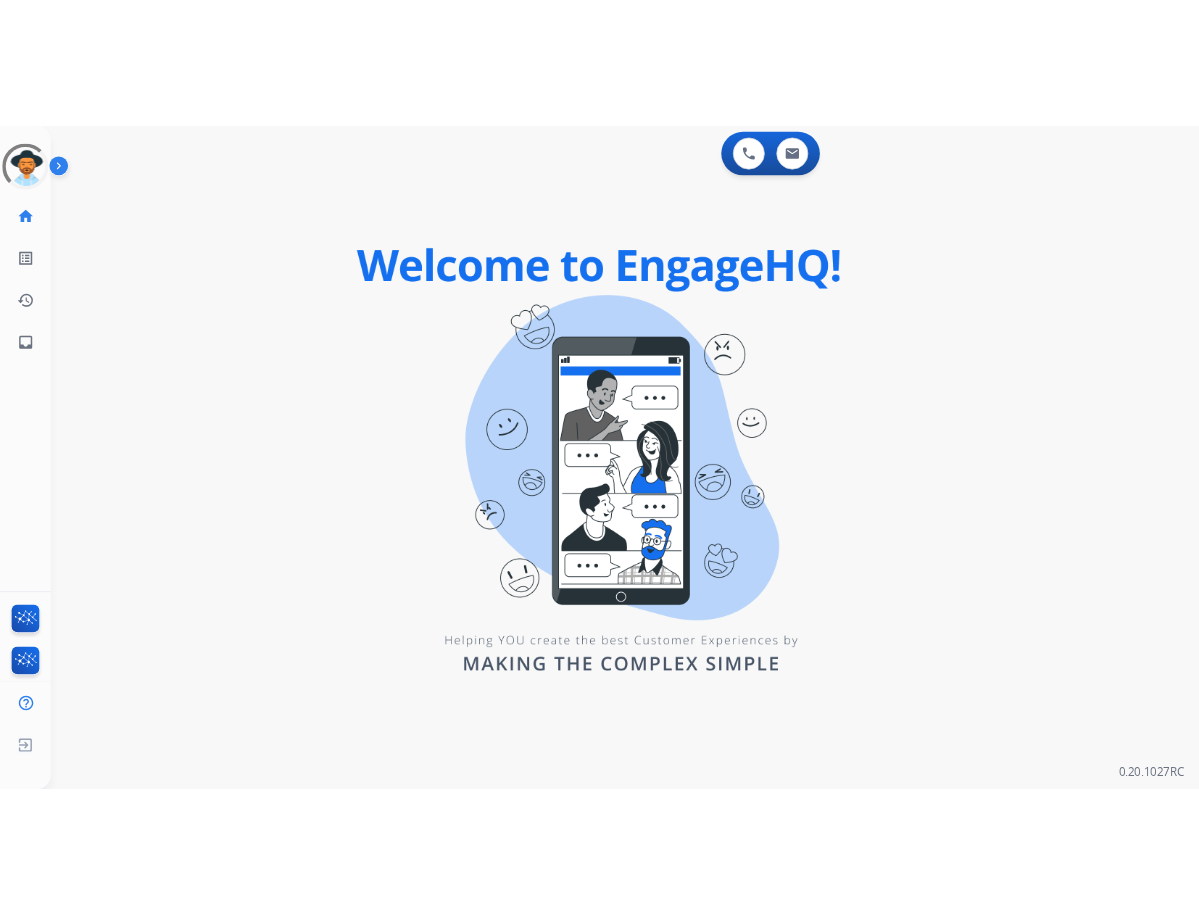 scroll, scrollTop: 0, scrollLeft: 0, axis: both 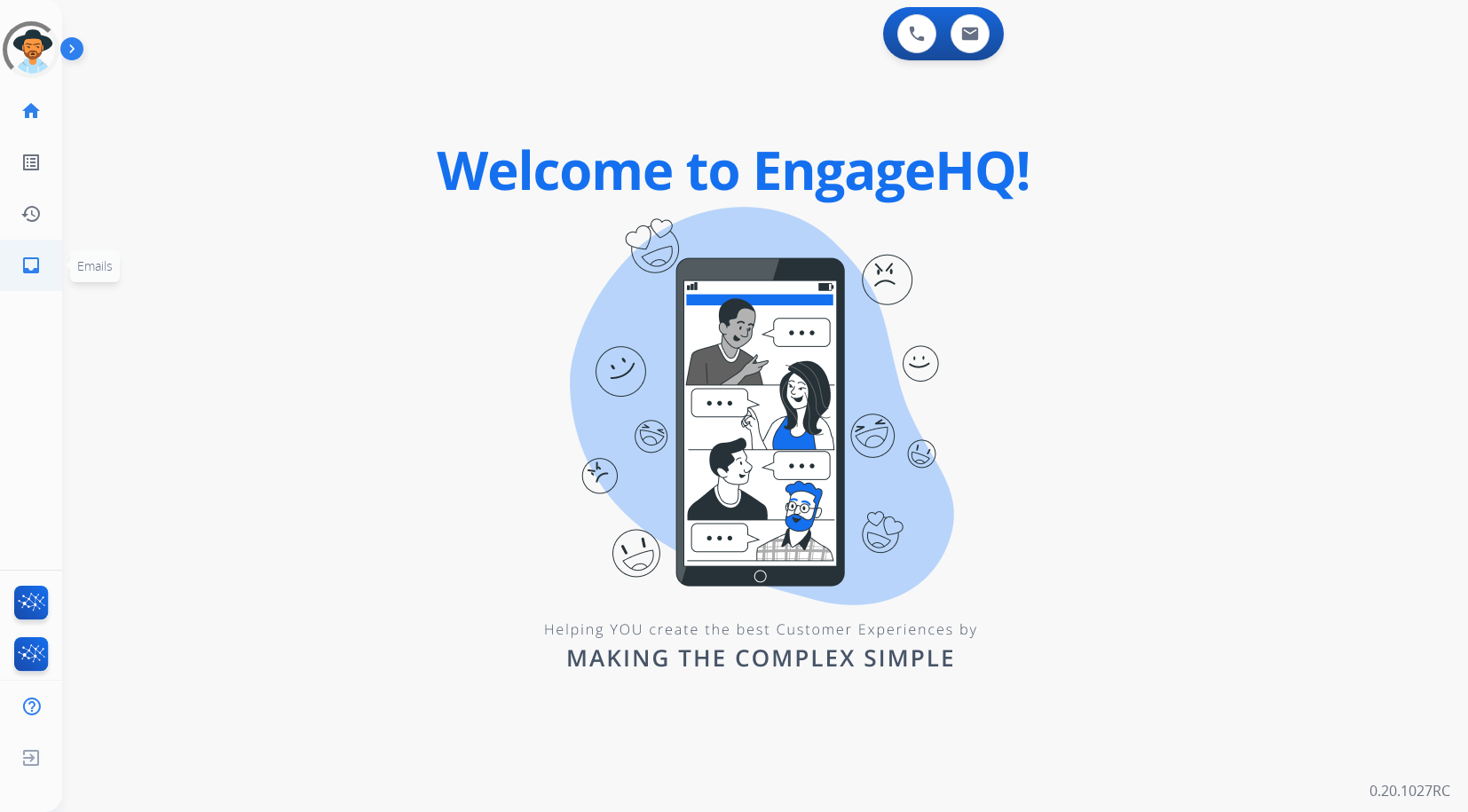click on "inbox  Emails" 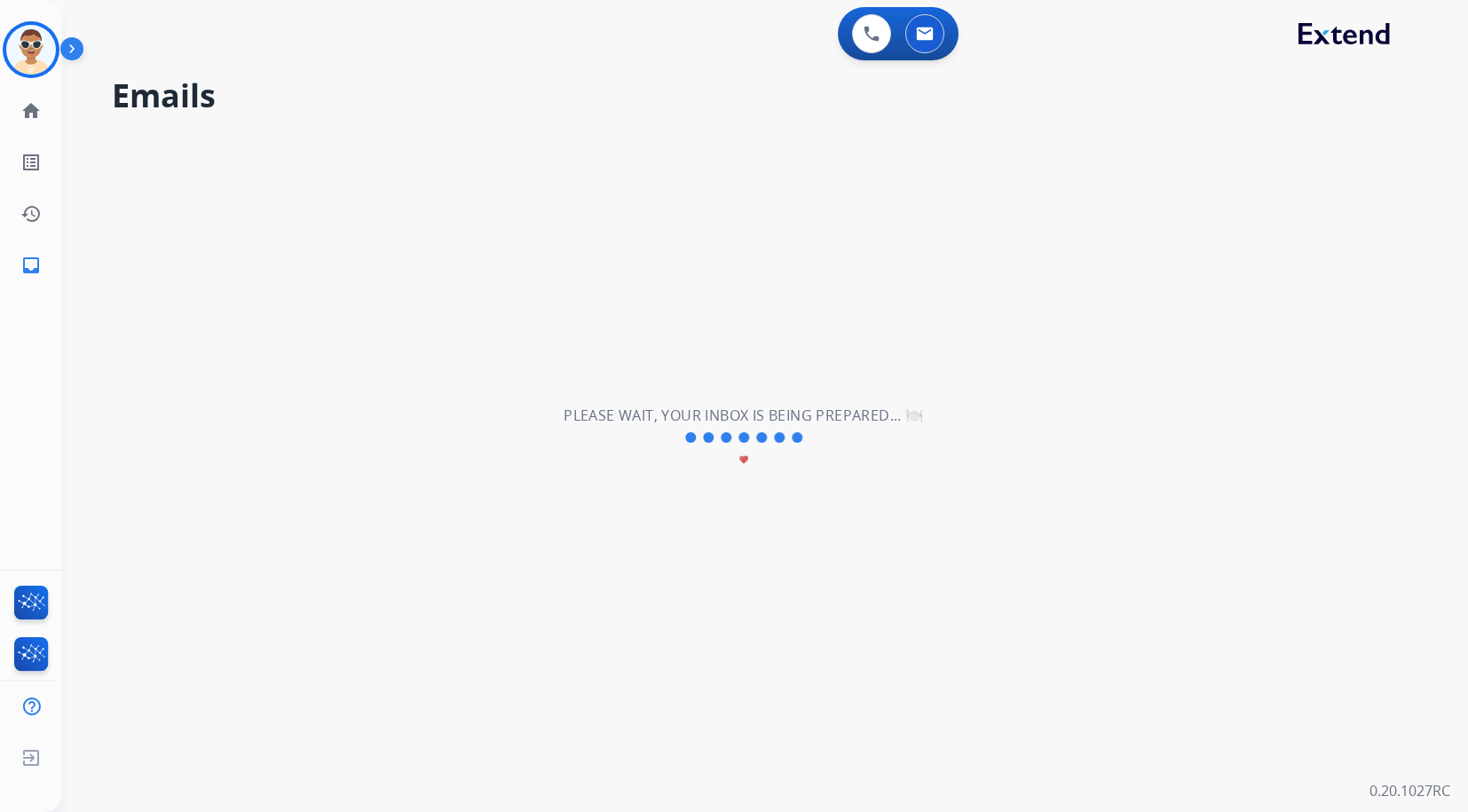 drag, startPoint x: 982, startPoint y: 668, endPoint x: 948, endPoint y: 609, distance: 68.09552 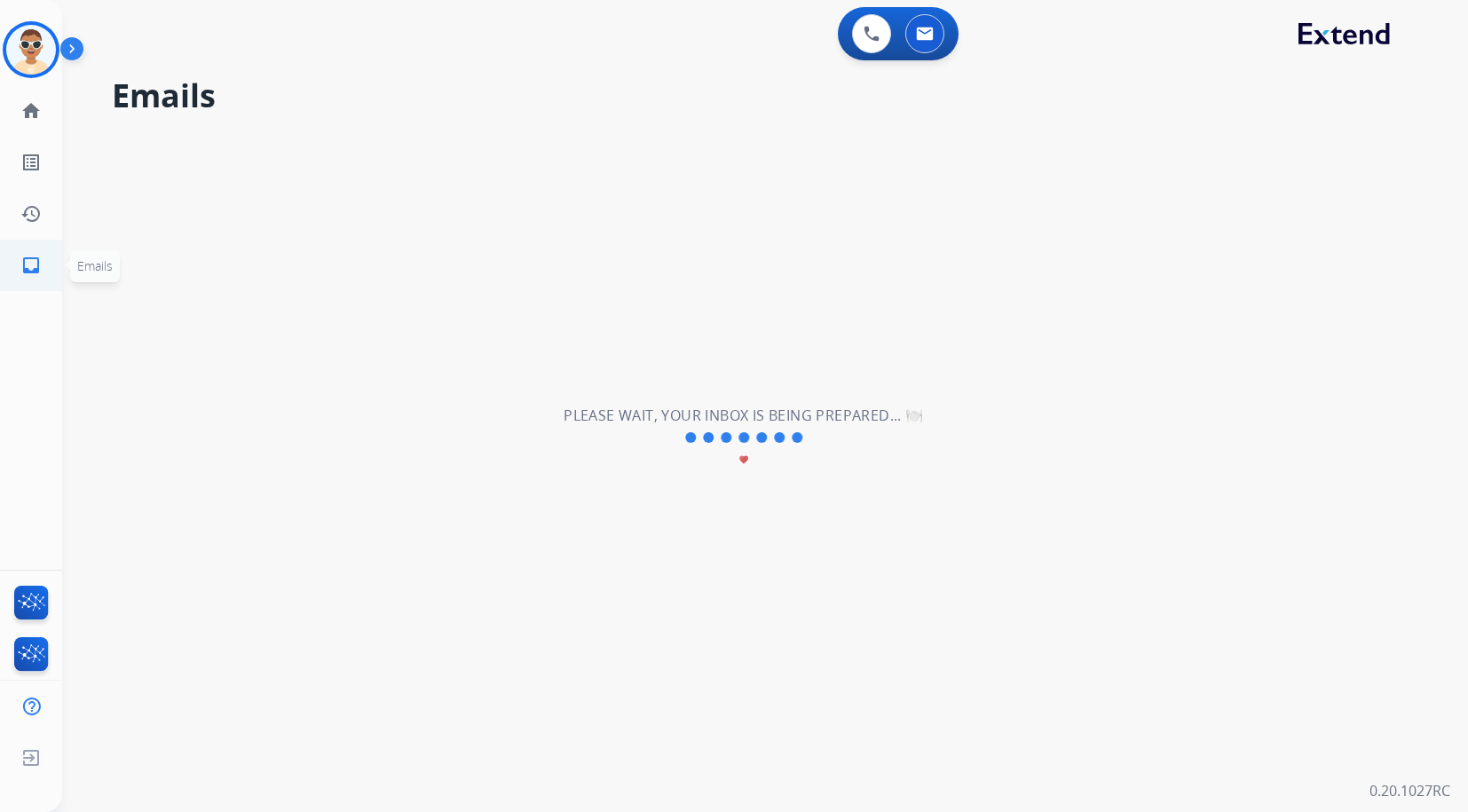 click on "inbox  Emails" 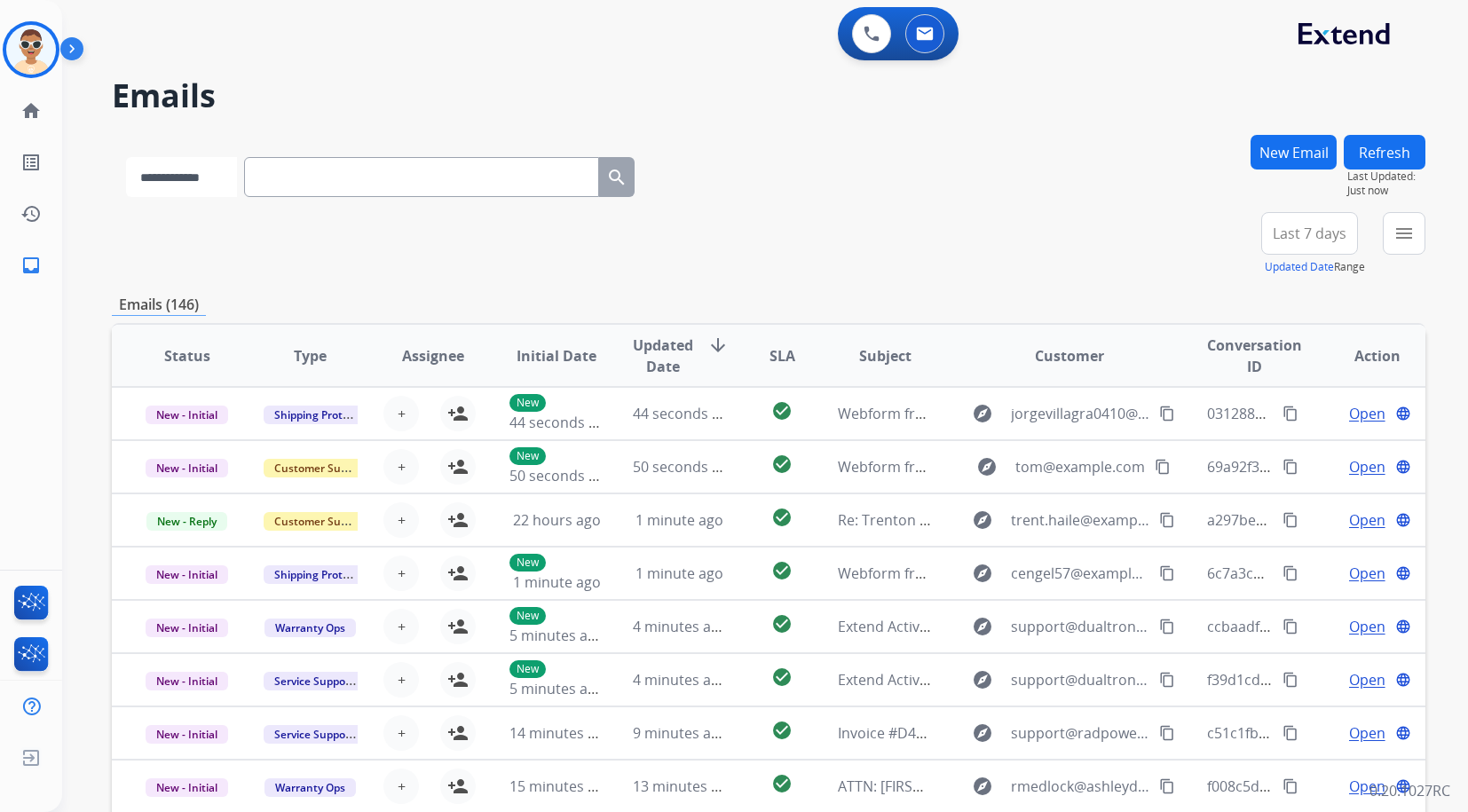 click on "**********" at bounding box center (181, 177) 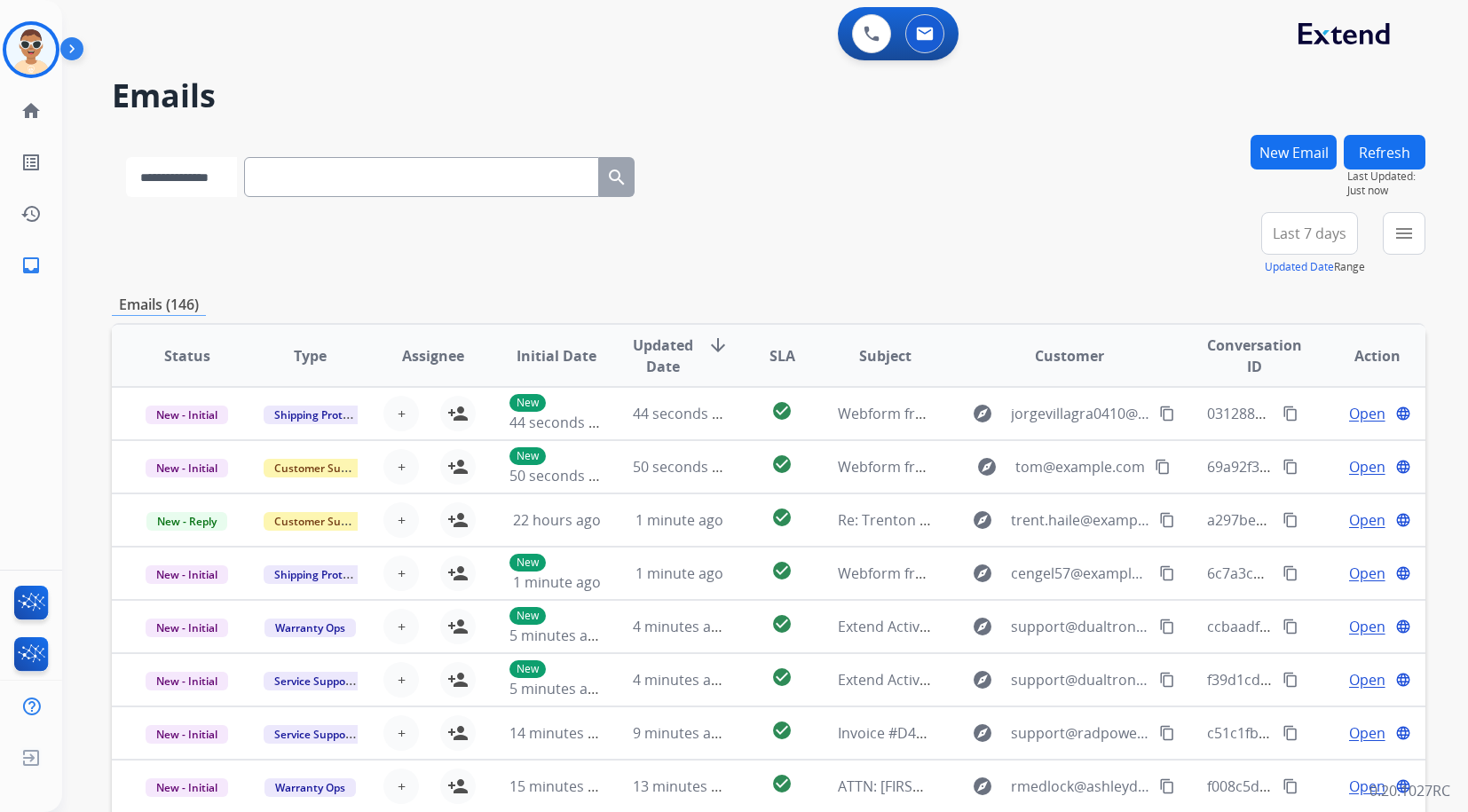 click on "**********" at bounding box center [181, 177] 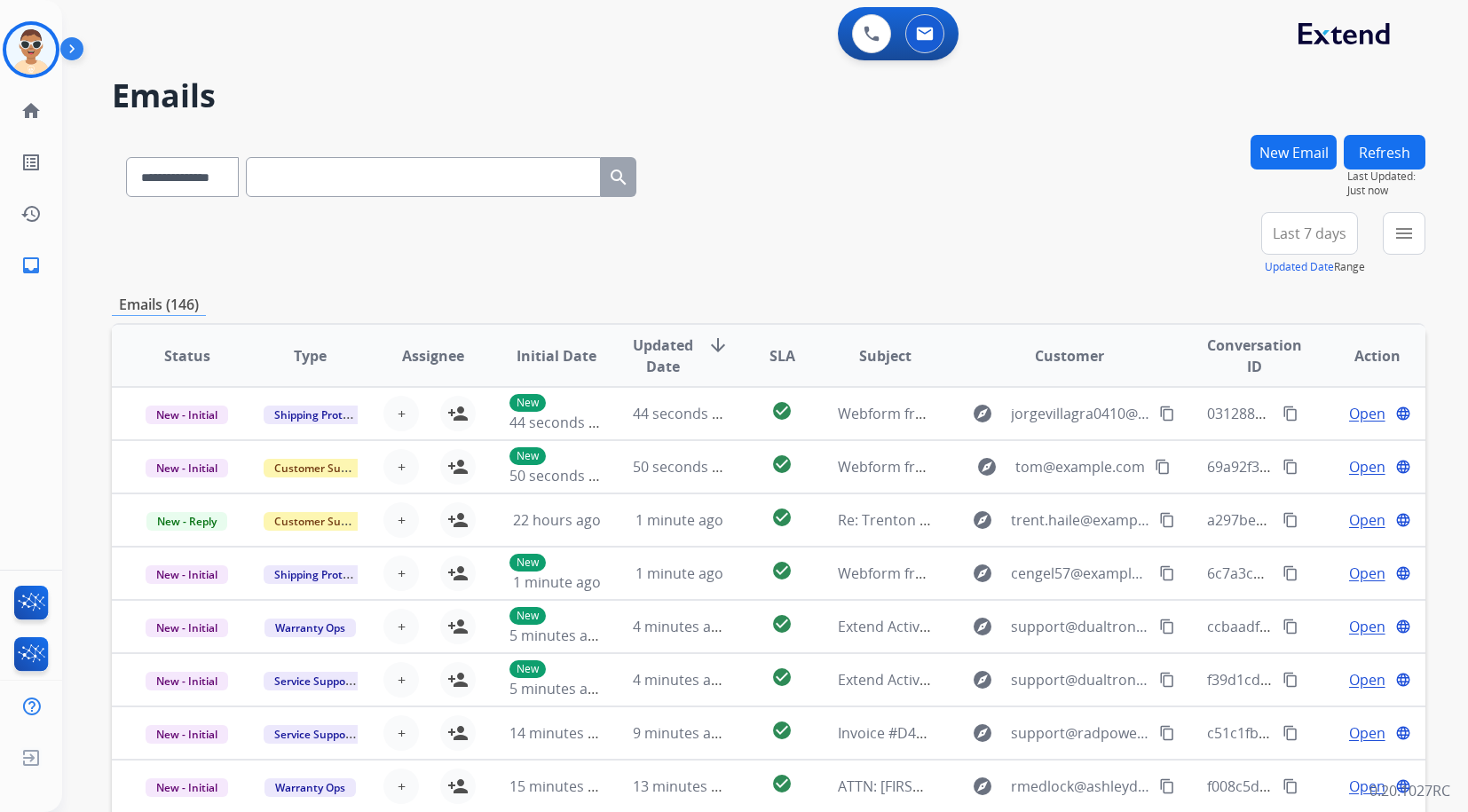 click at bounding box center [423, 177] 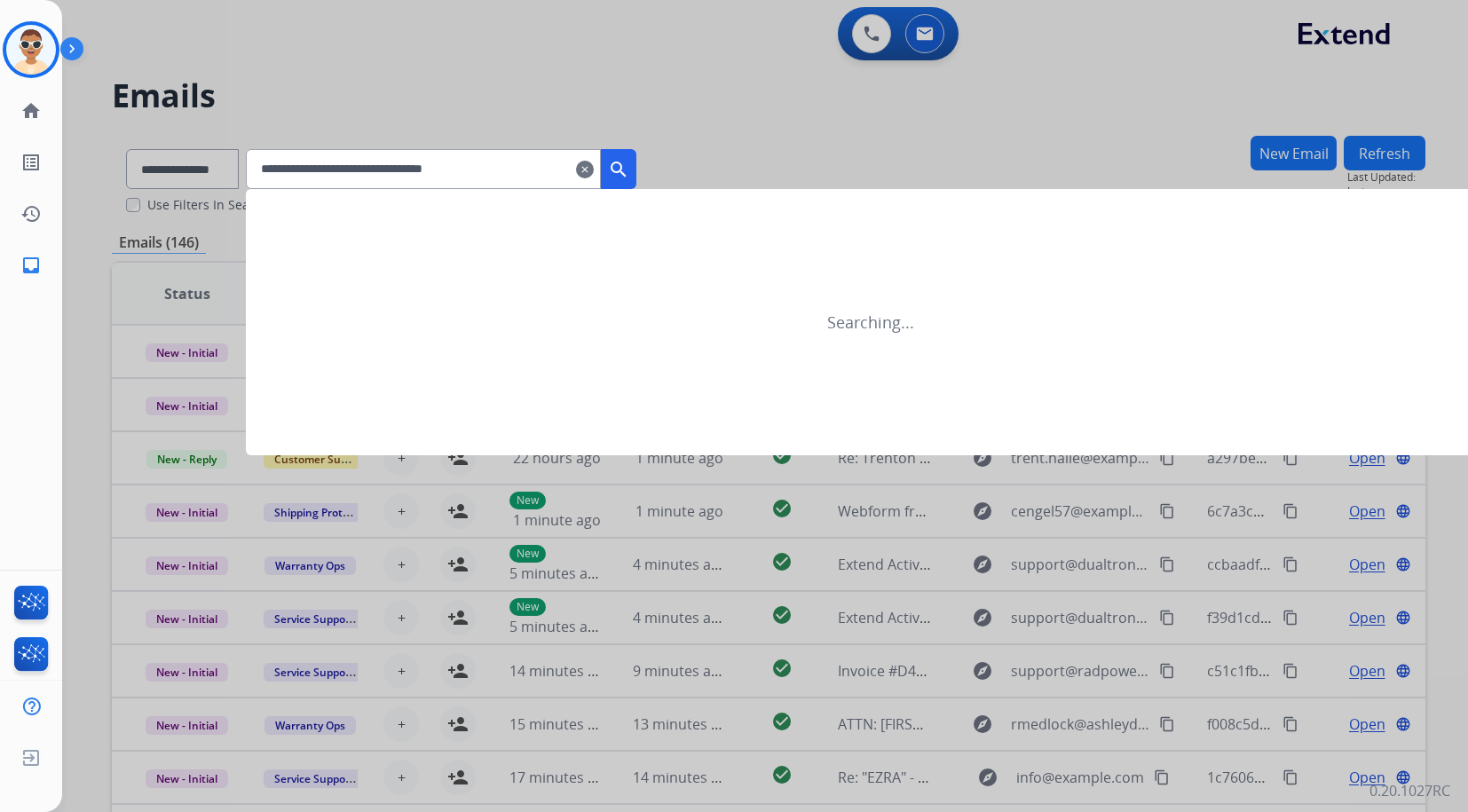 type on "**********" 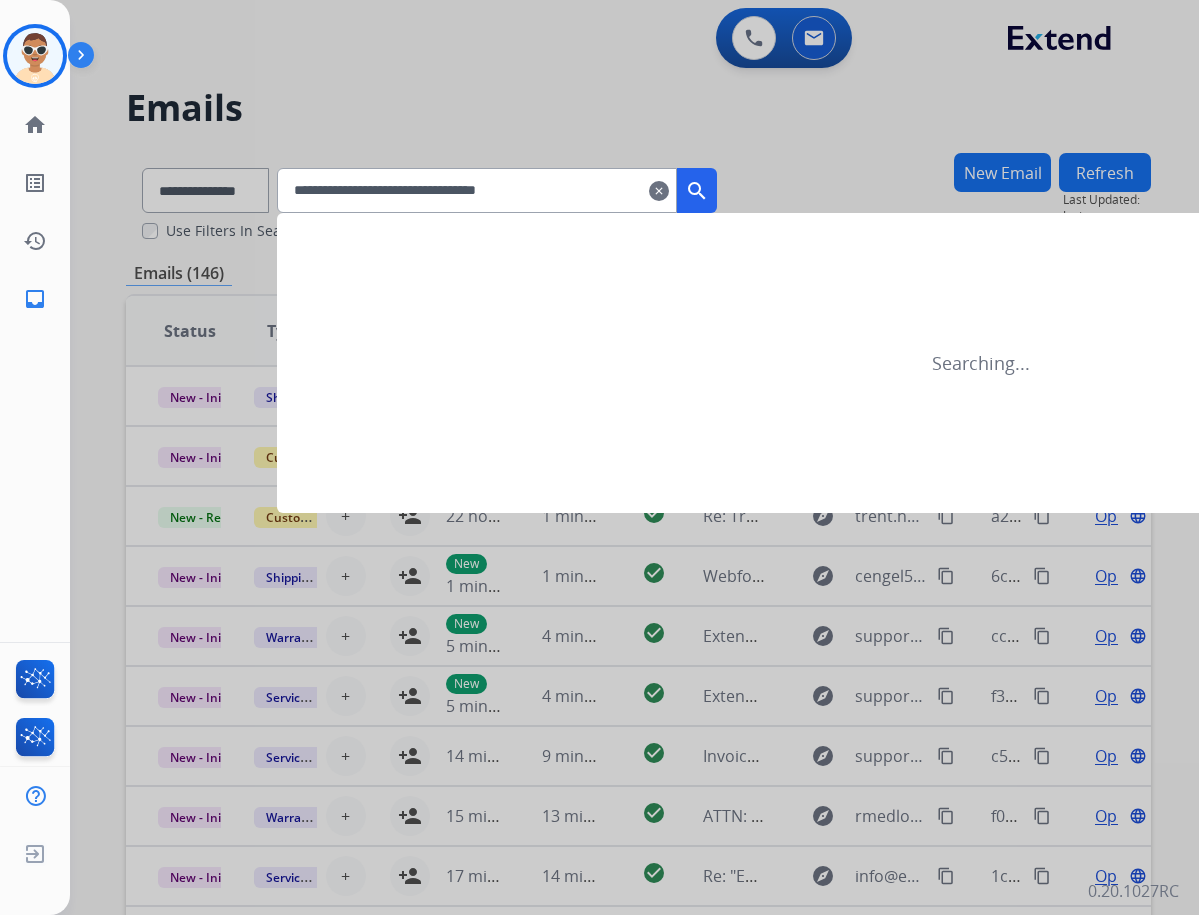 click on "search" at bounding box center (697, 190) 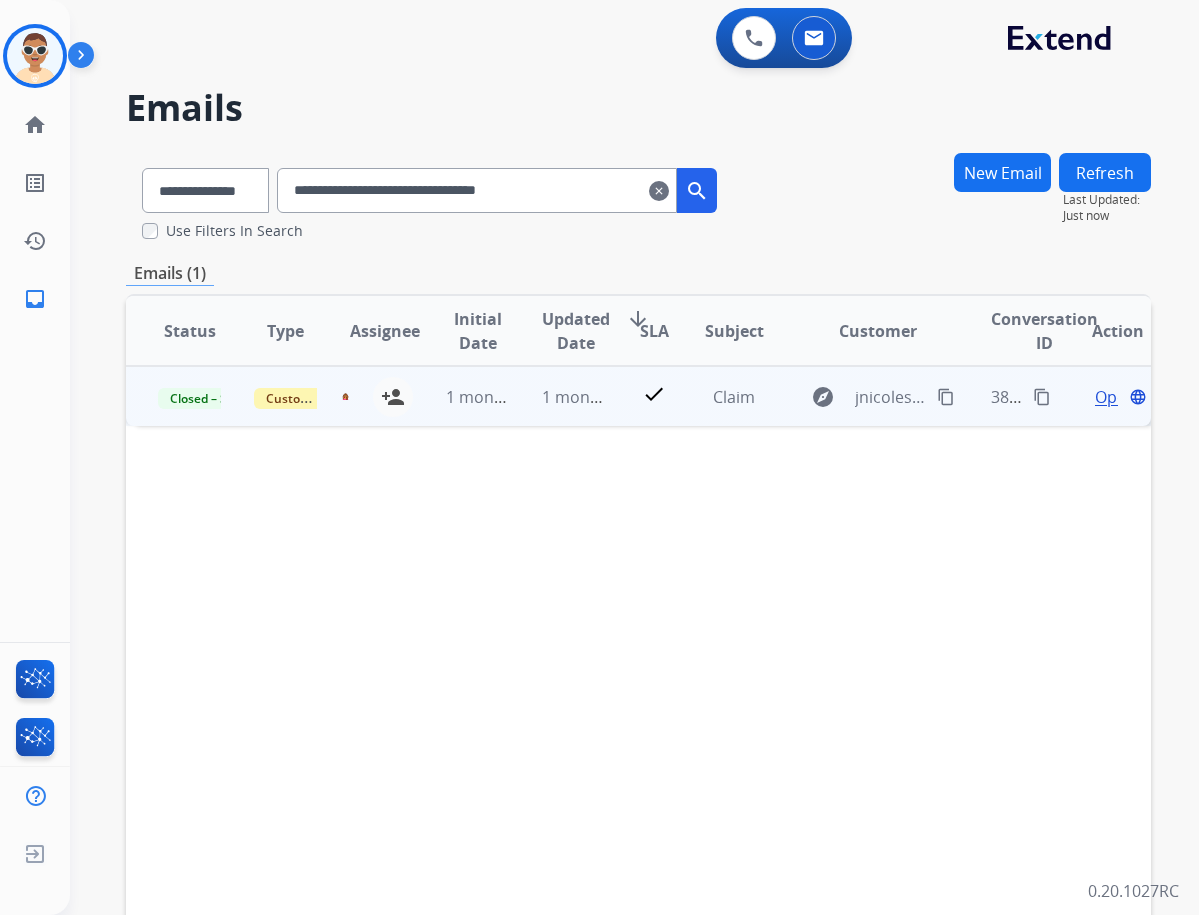 click on "Open language" at bounding box center [1118, 397] 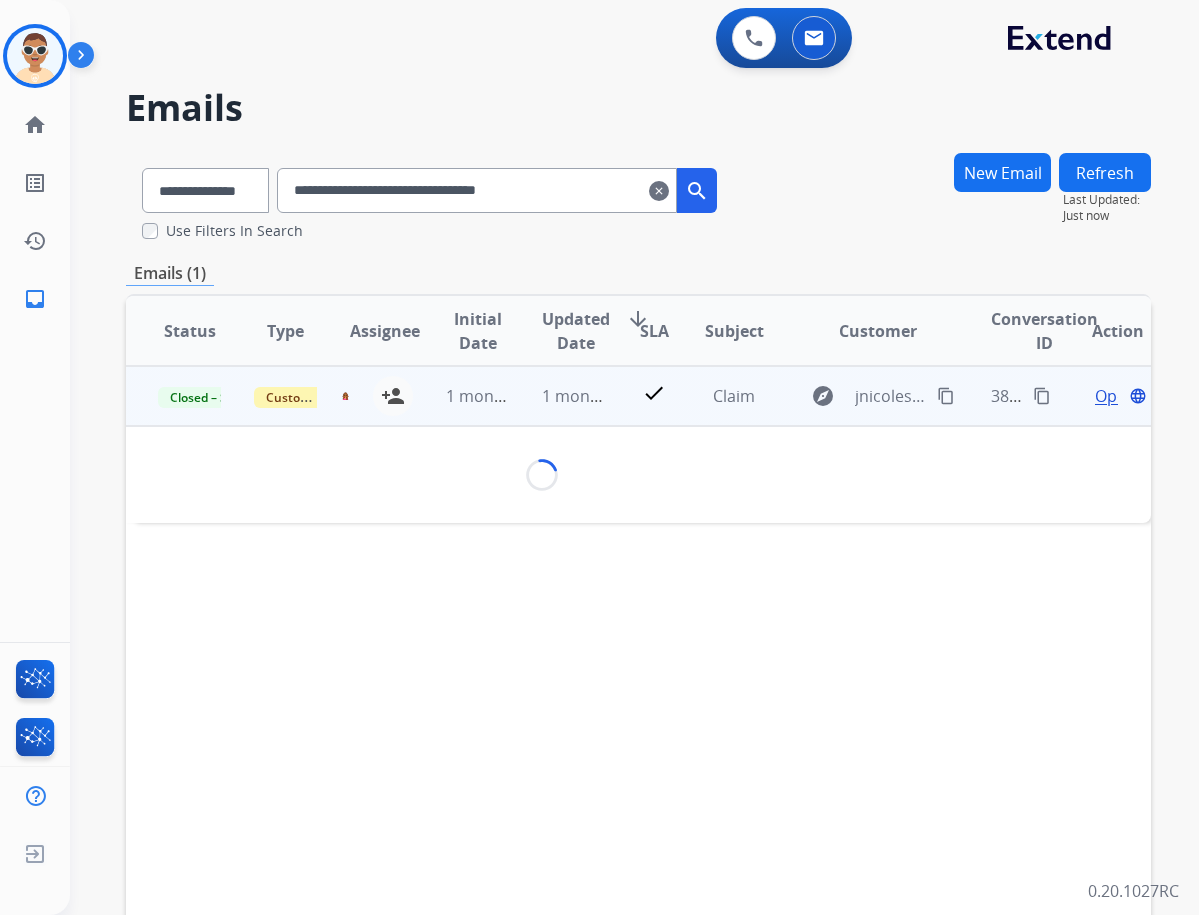click on "Open" at bounding box center [1115, 396] 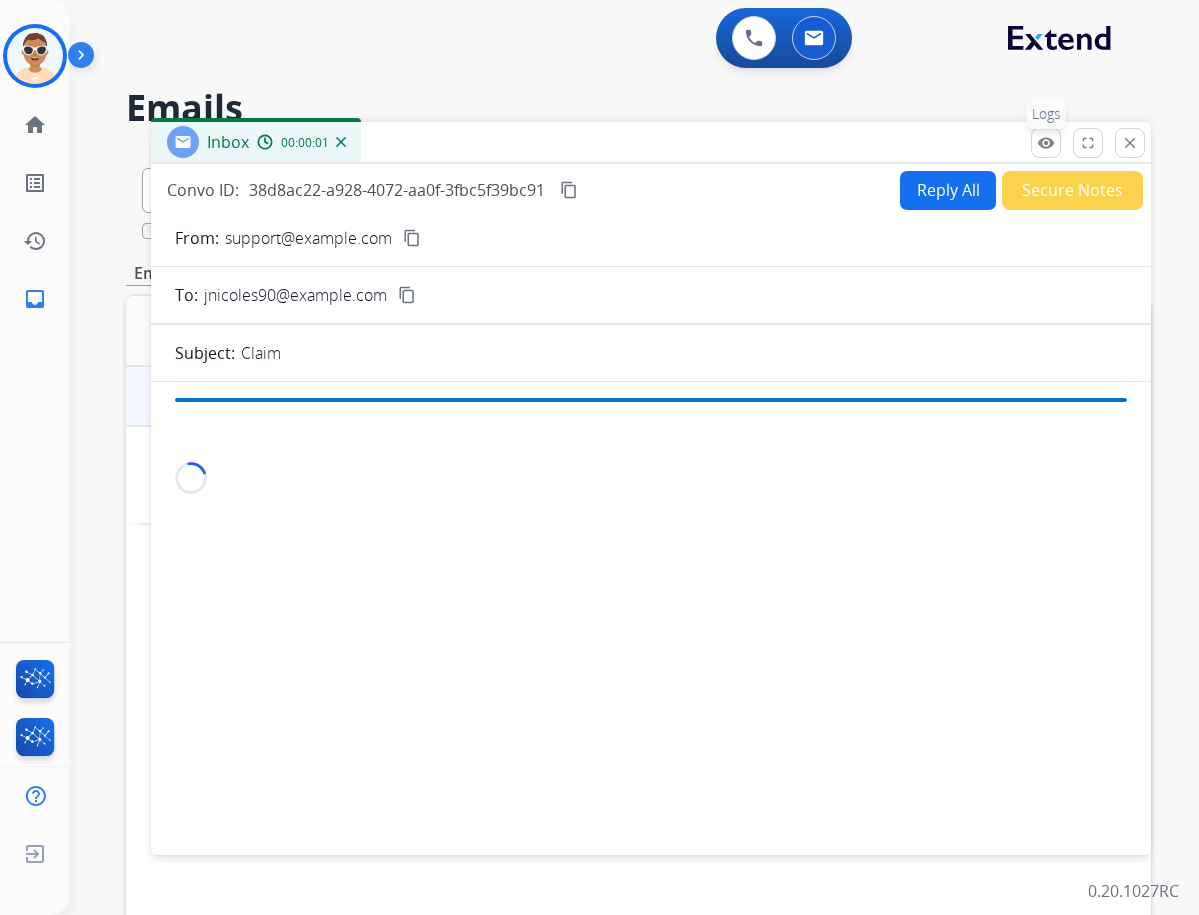 click on "remove_red_eye" at bounding box center [1046, 143] 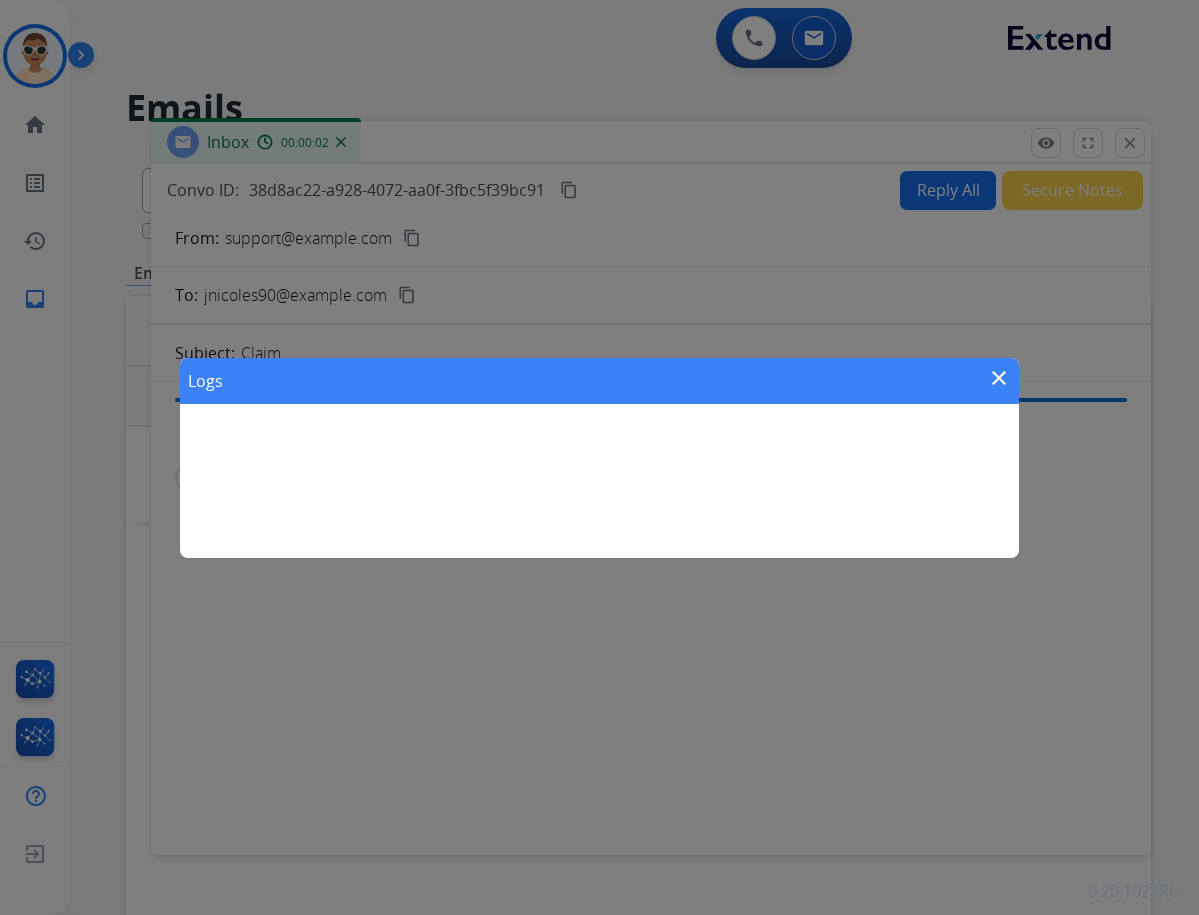 click on "close" at bounding box center [999, 378] 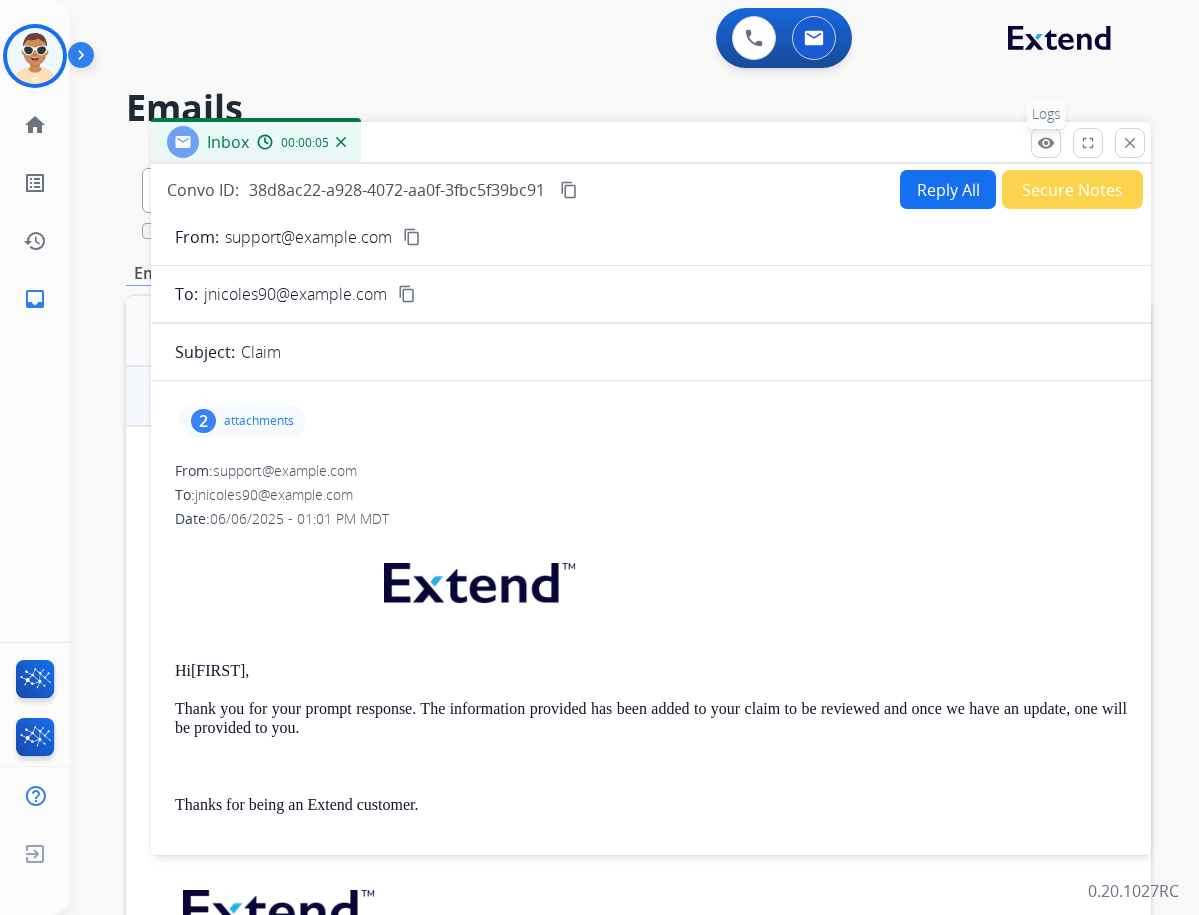 click on "remove_red_eye Logs" at bounding box center (1046, 143) 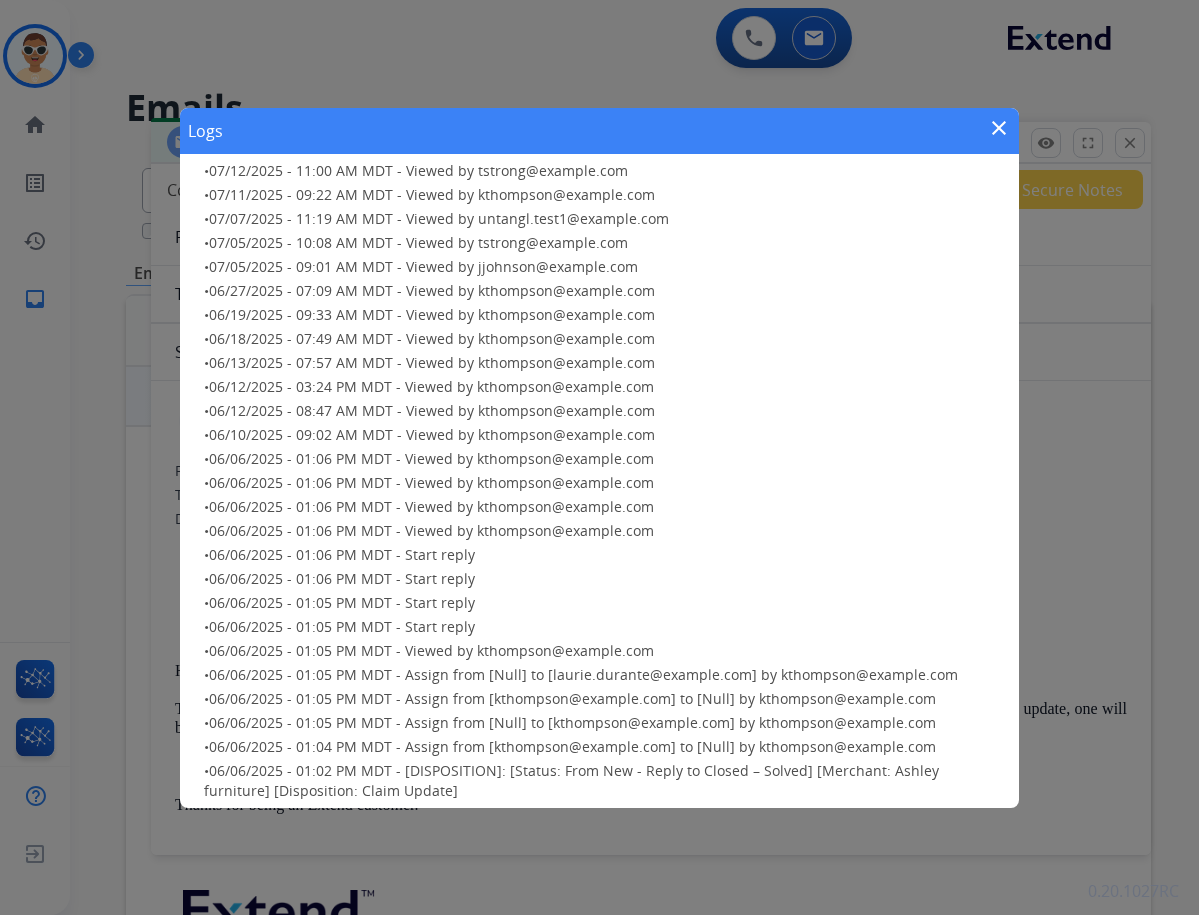 scroll, scrollTop: 0, scrollLeft: 0, axis: both 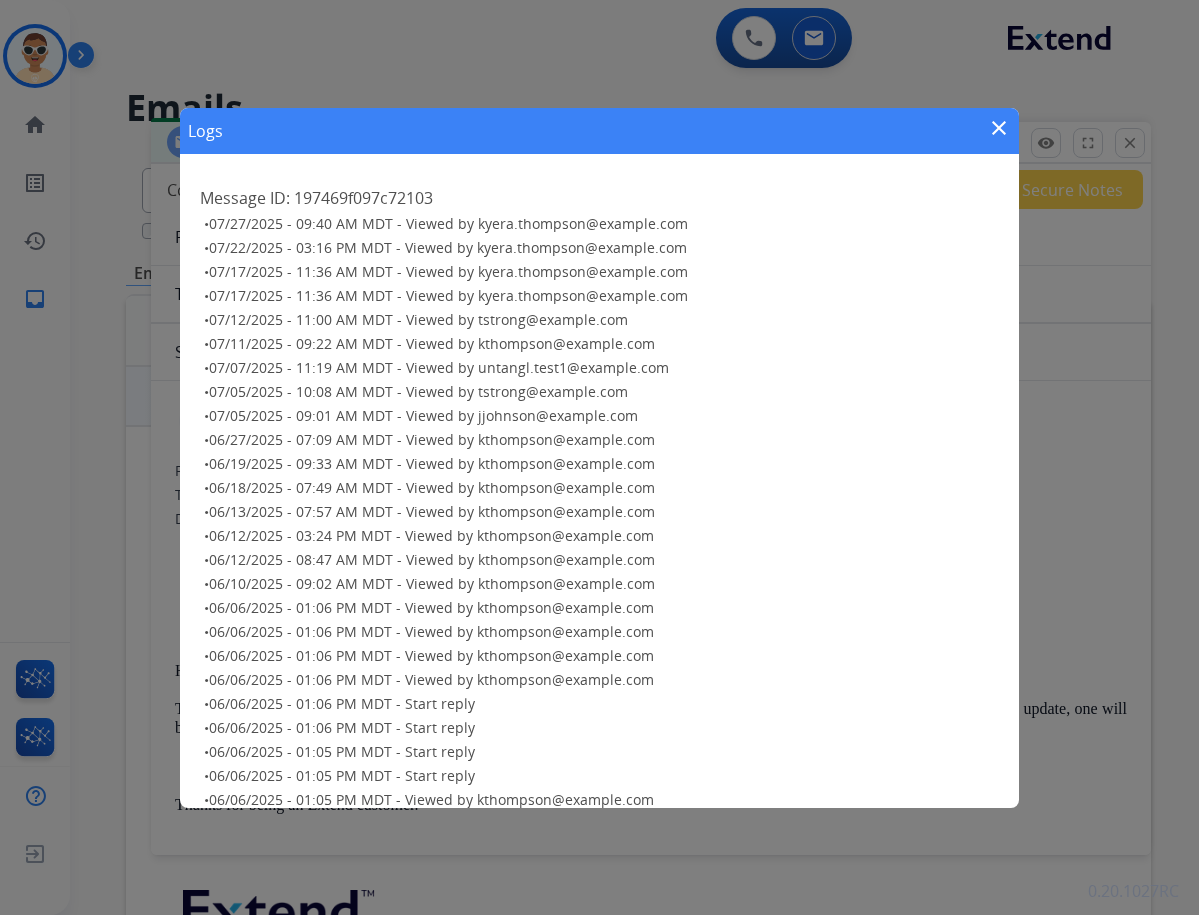 type 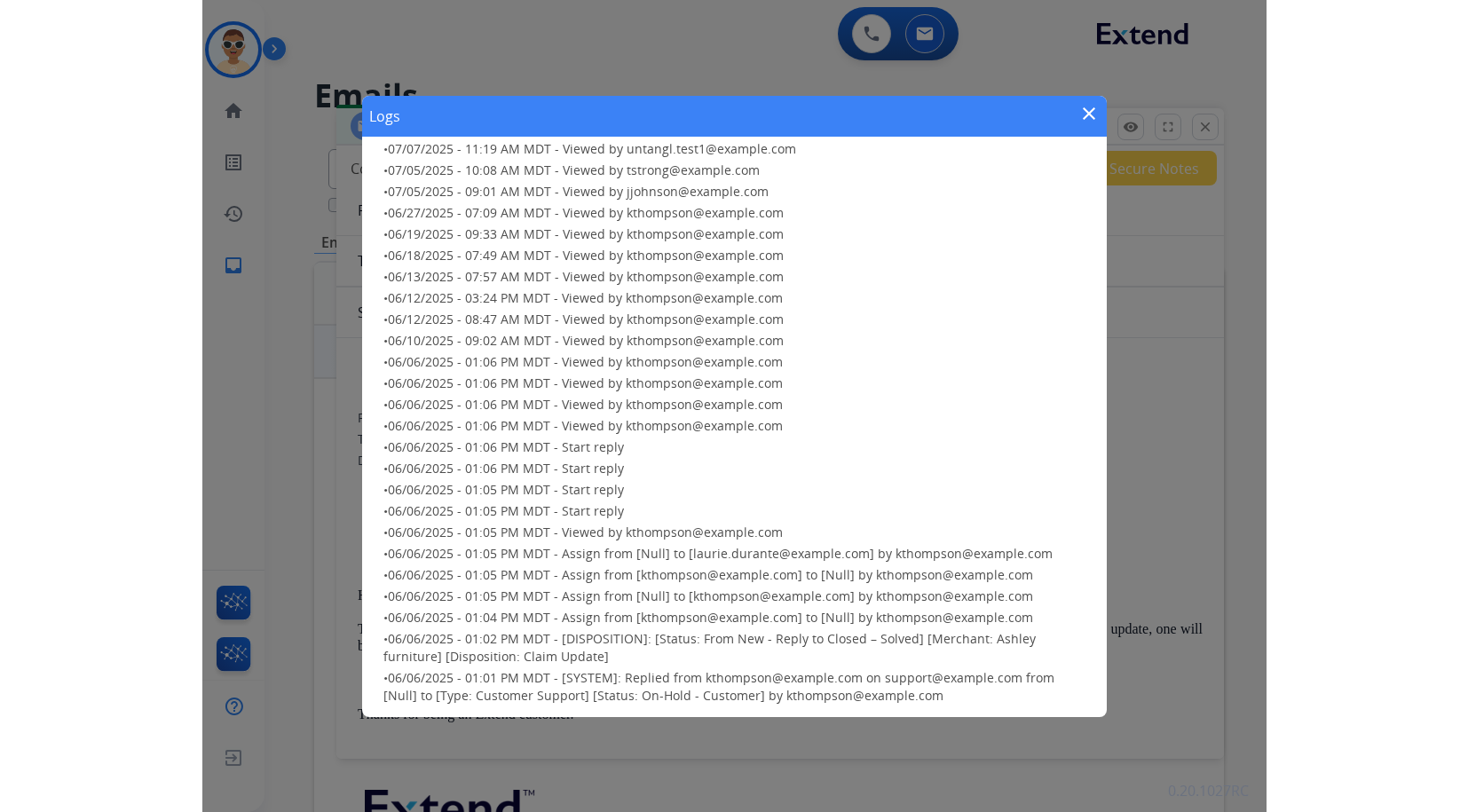 scroll, scrollTop: 355, scrollLeft: 0, axis: vertical 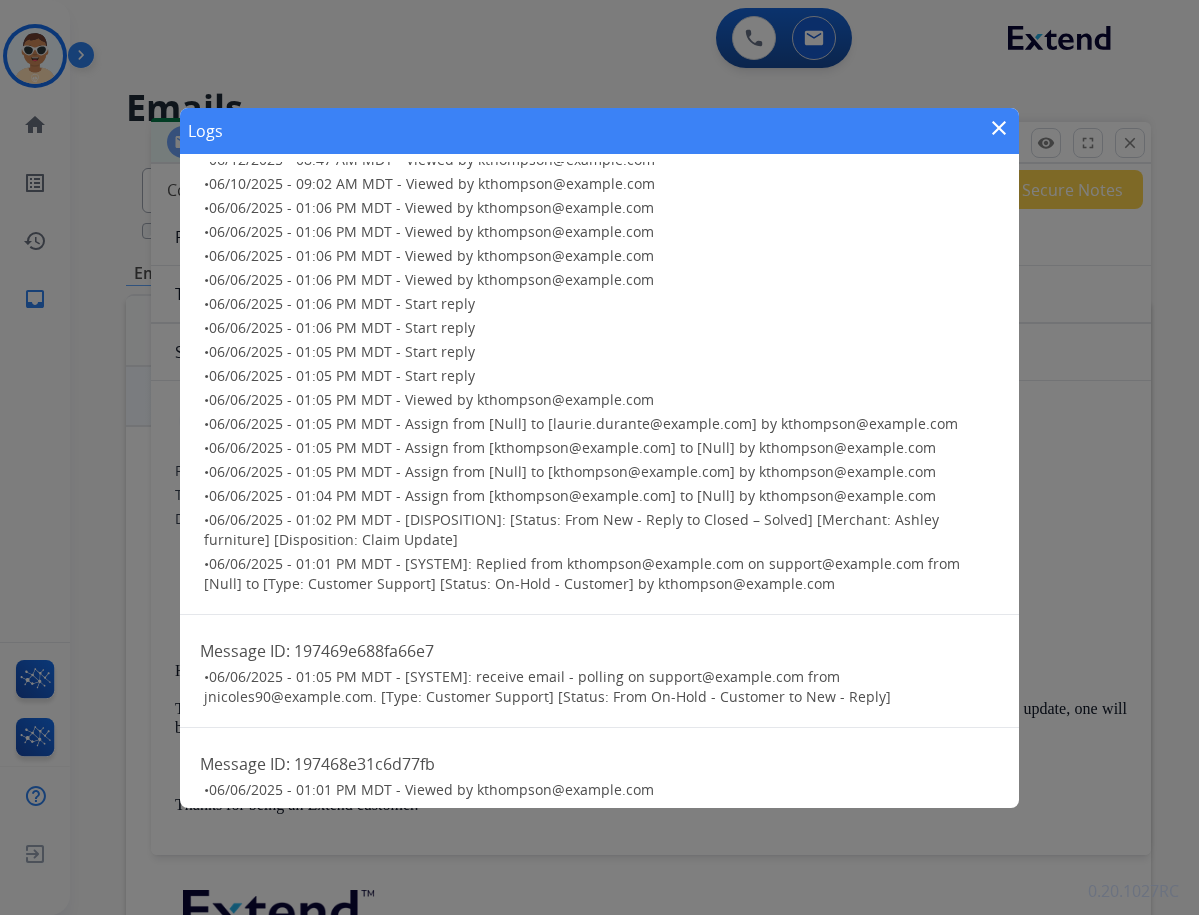 click on "close" at bounding box center [999, 128] 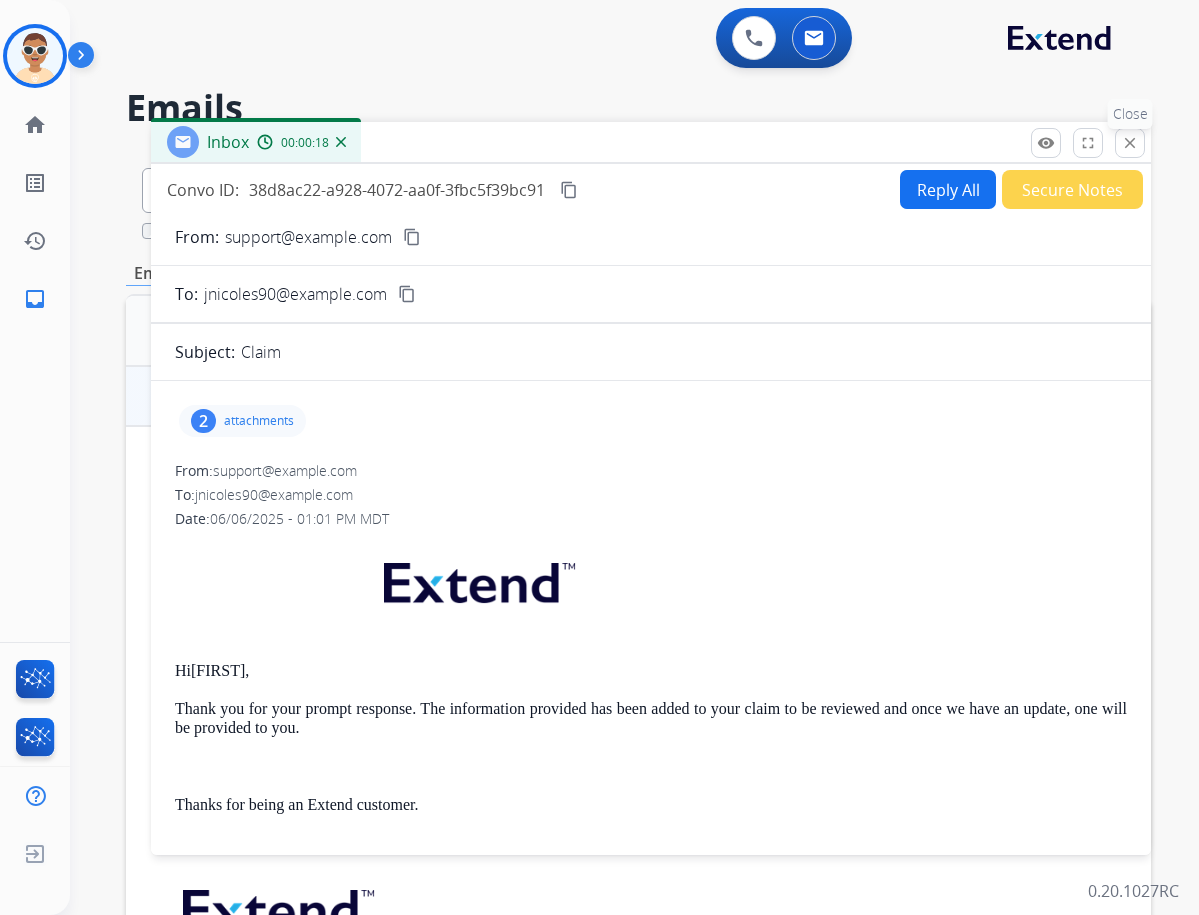 click on "close" at bounding box center (1130, 143) 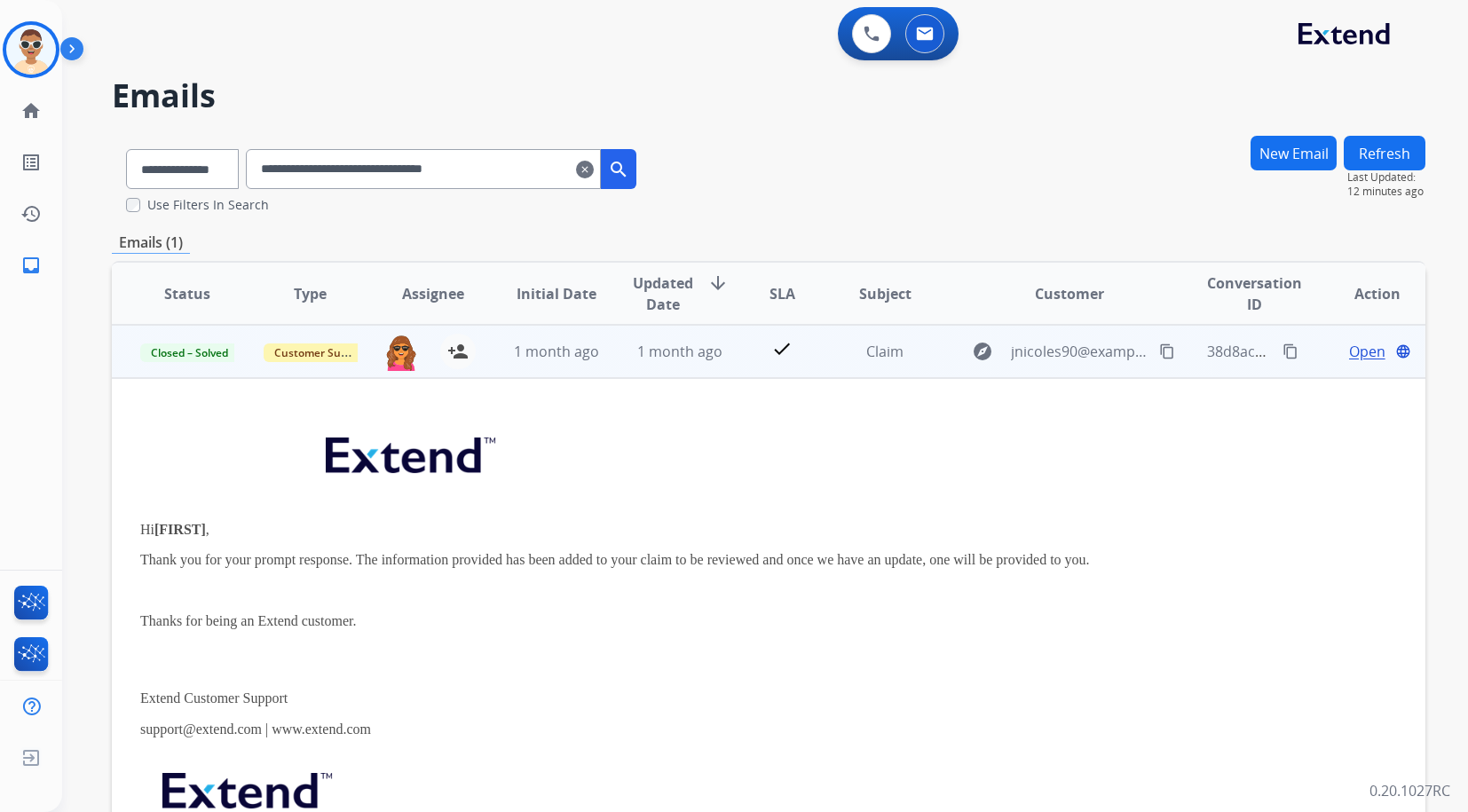 click on "Open" at bounding box center [1367, 351] 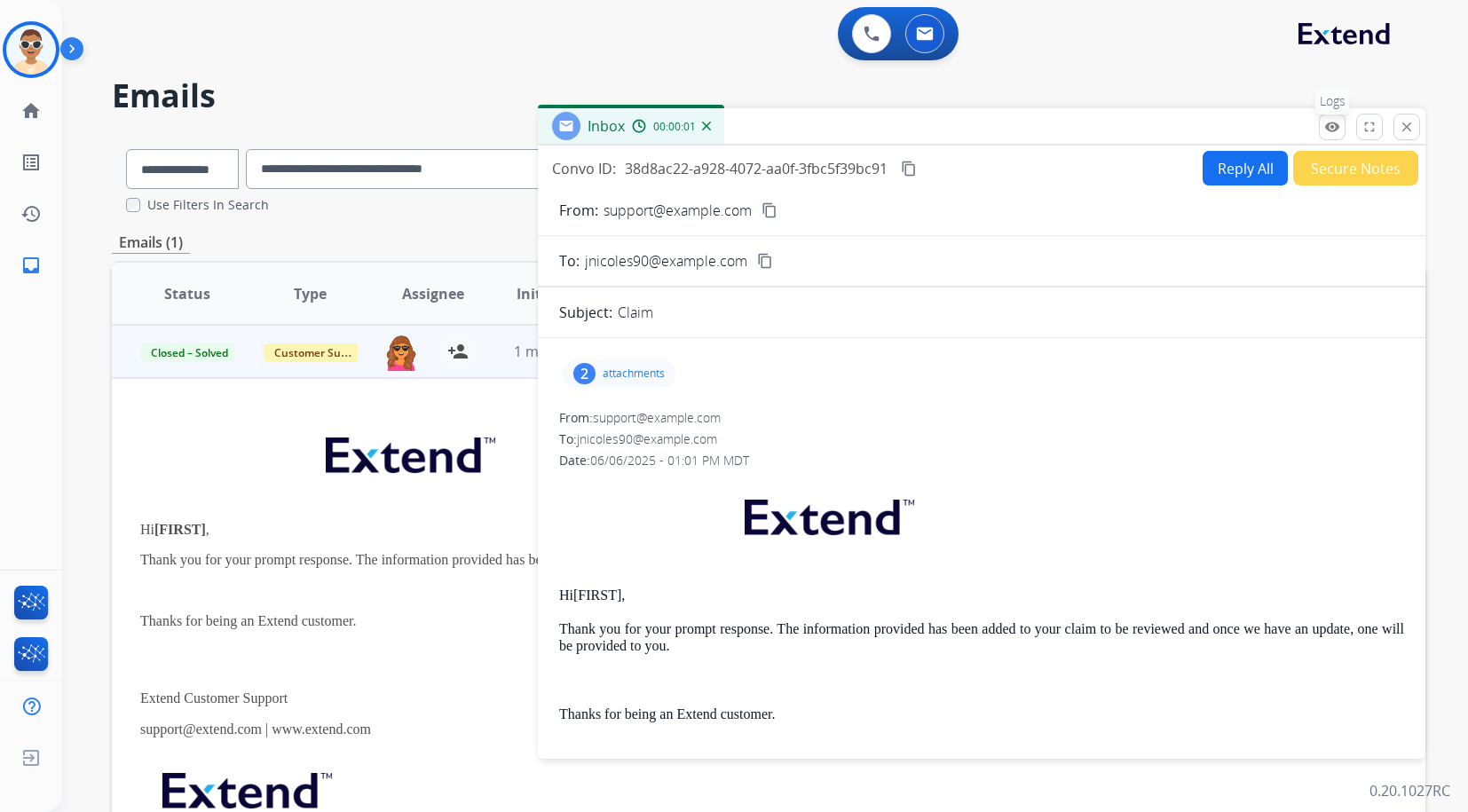 click on "remove_red_eye Logs" at bounding box center [1332, 127] 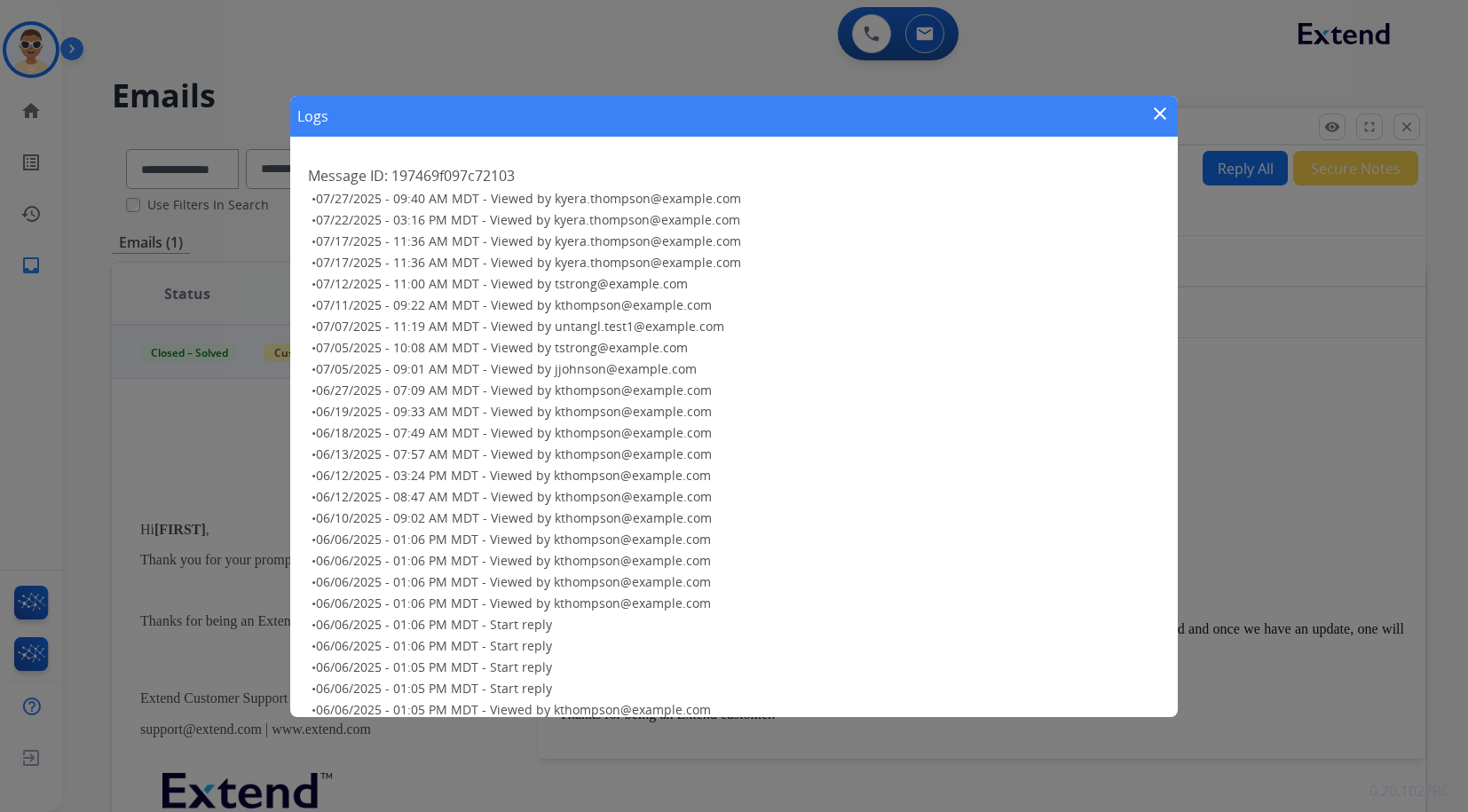 click on "197469f097c72103" at bounding box center (453, 176) 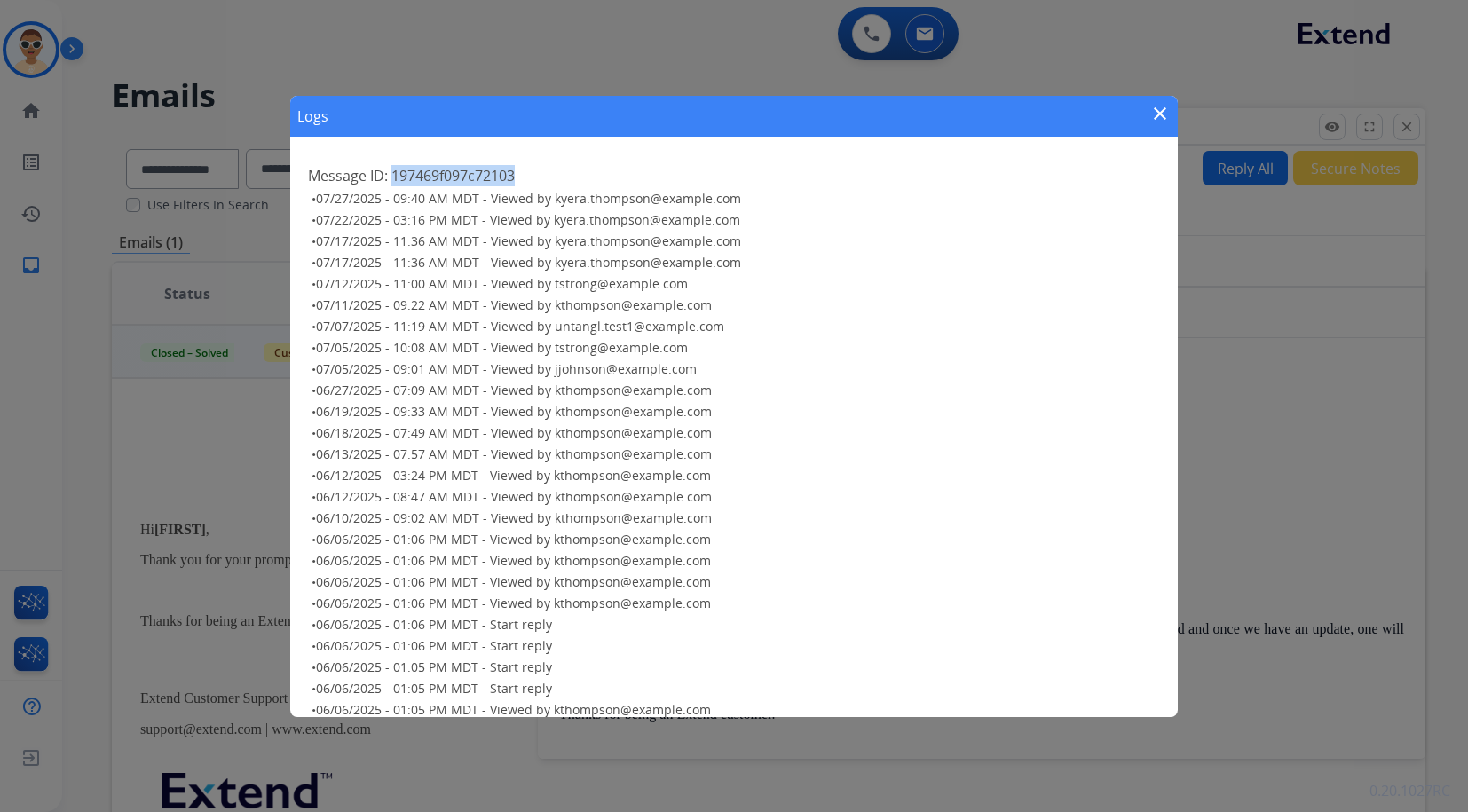 click on "197469f097c72103" at bounding box center [453, 176] 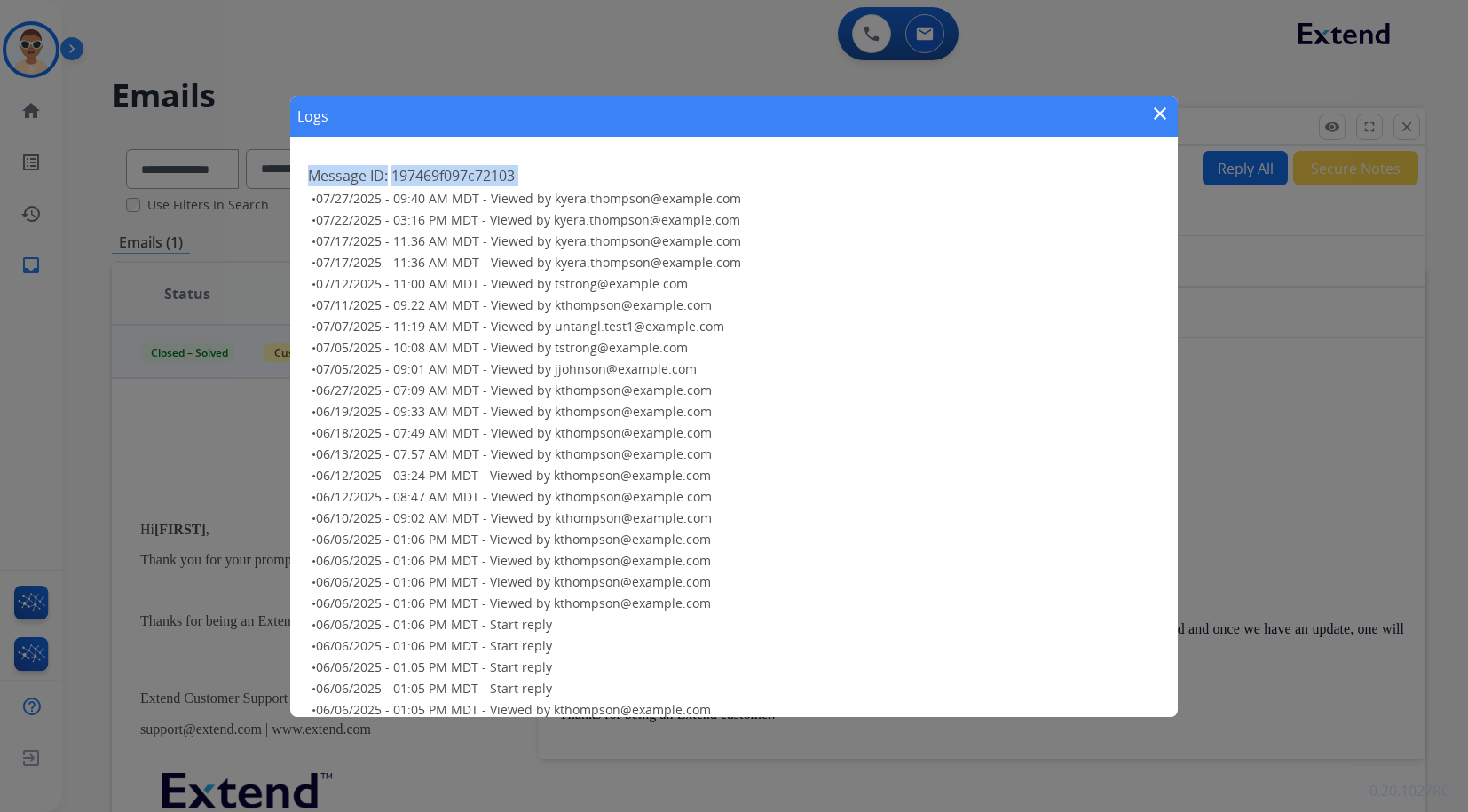 click on "197469f097c72103" at bounding box center [453, 176] 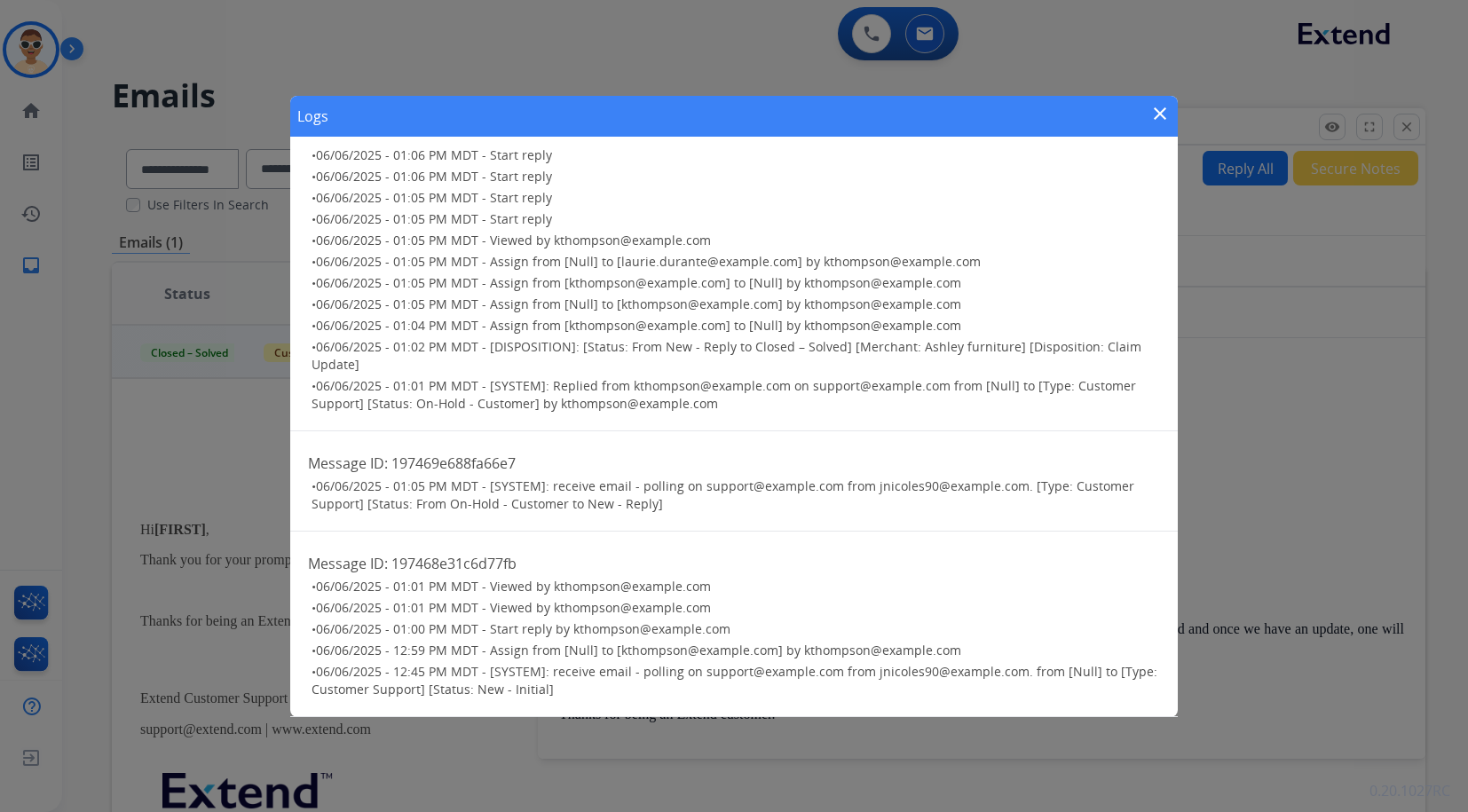 scroll, scrollTop: 26, scrollLeft: 0, axis: vertical 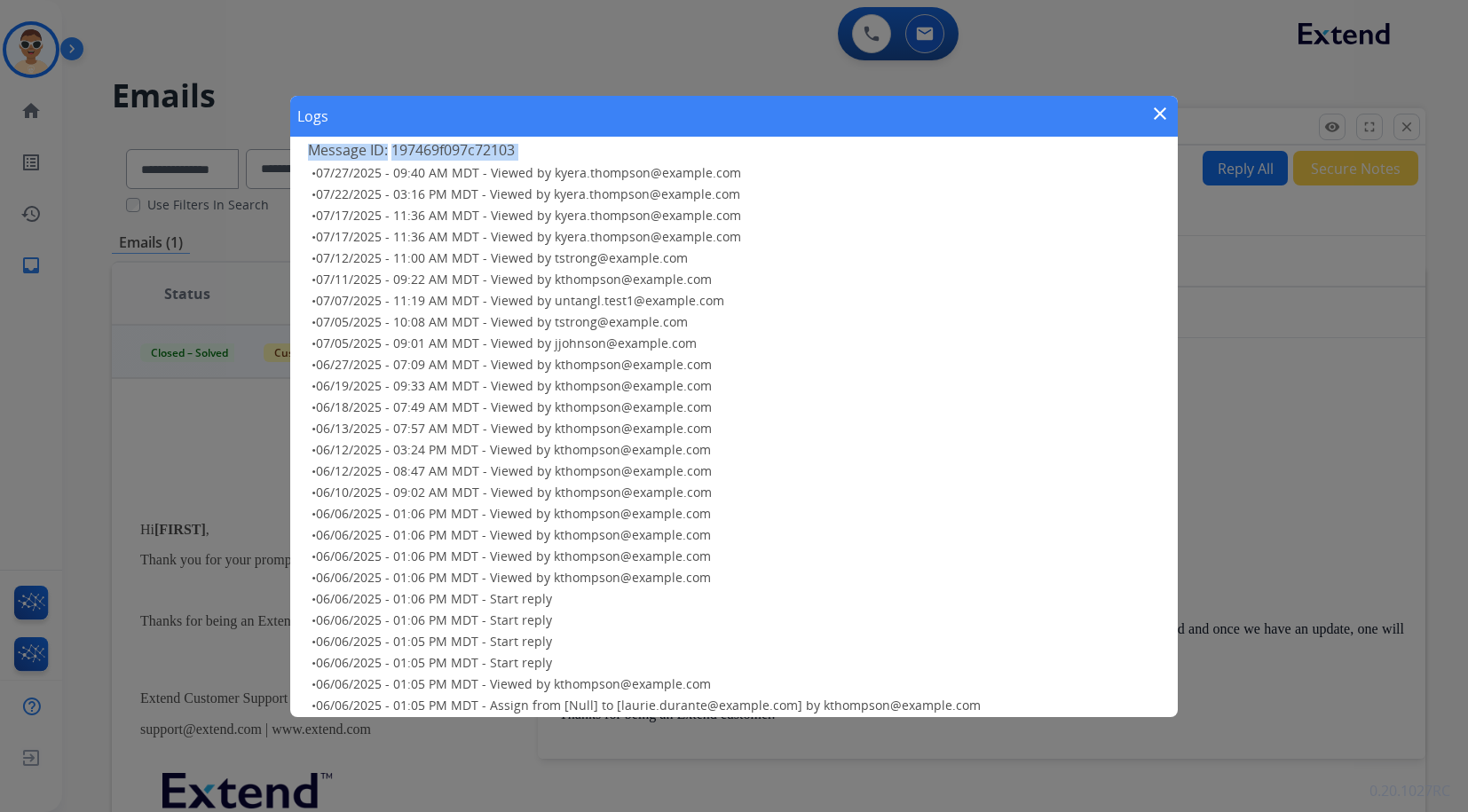 click on "close" at bounding box center (1160, 114) 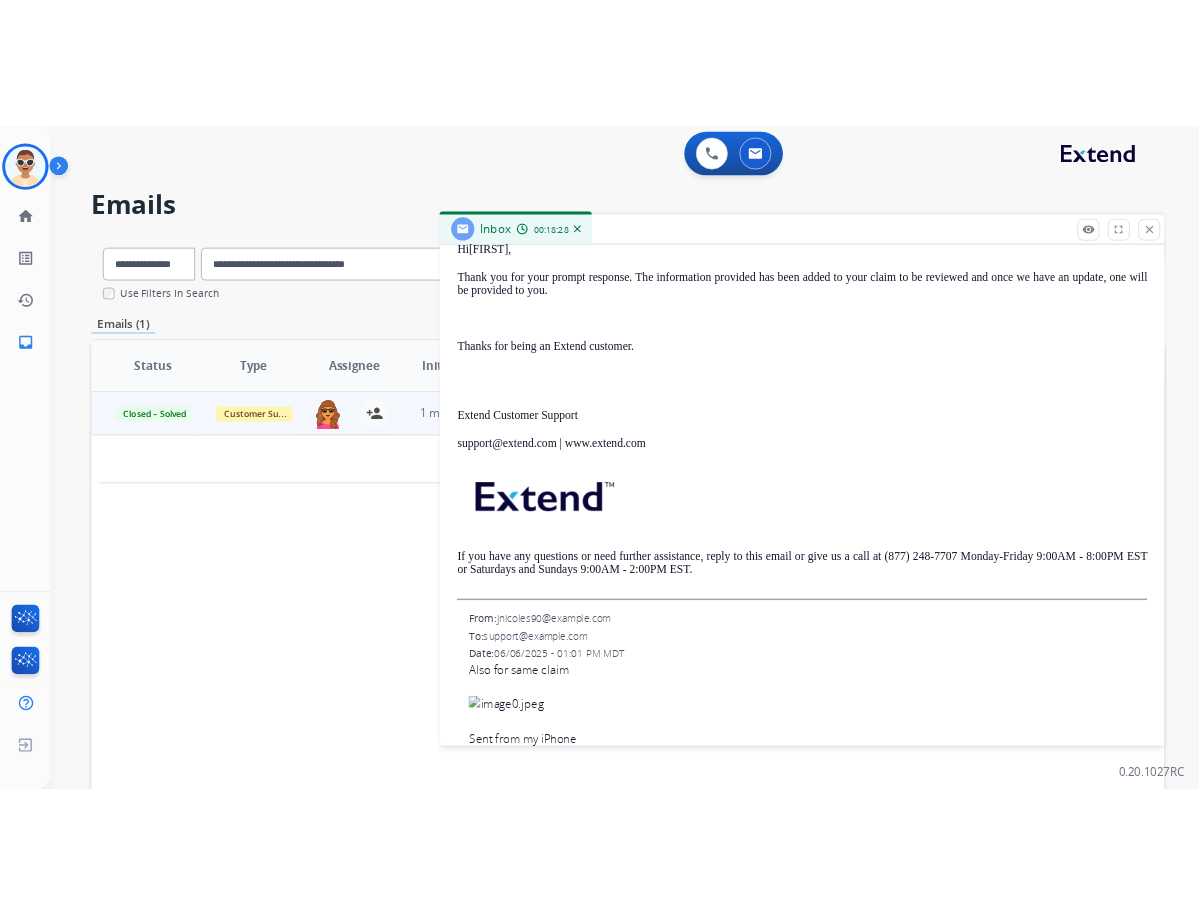 scroll, scrollTop: 0, scrollLeft: 0, axis: both 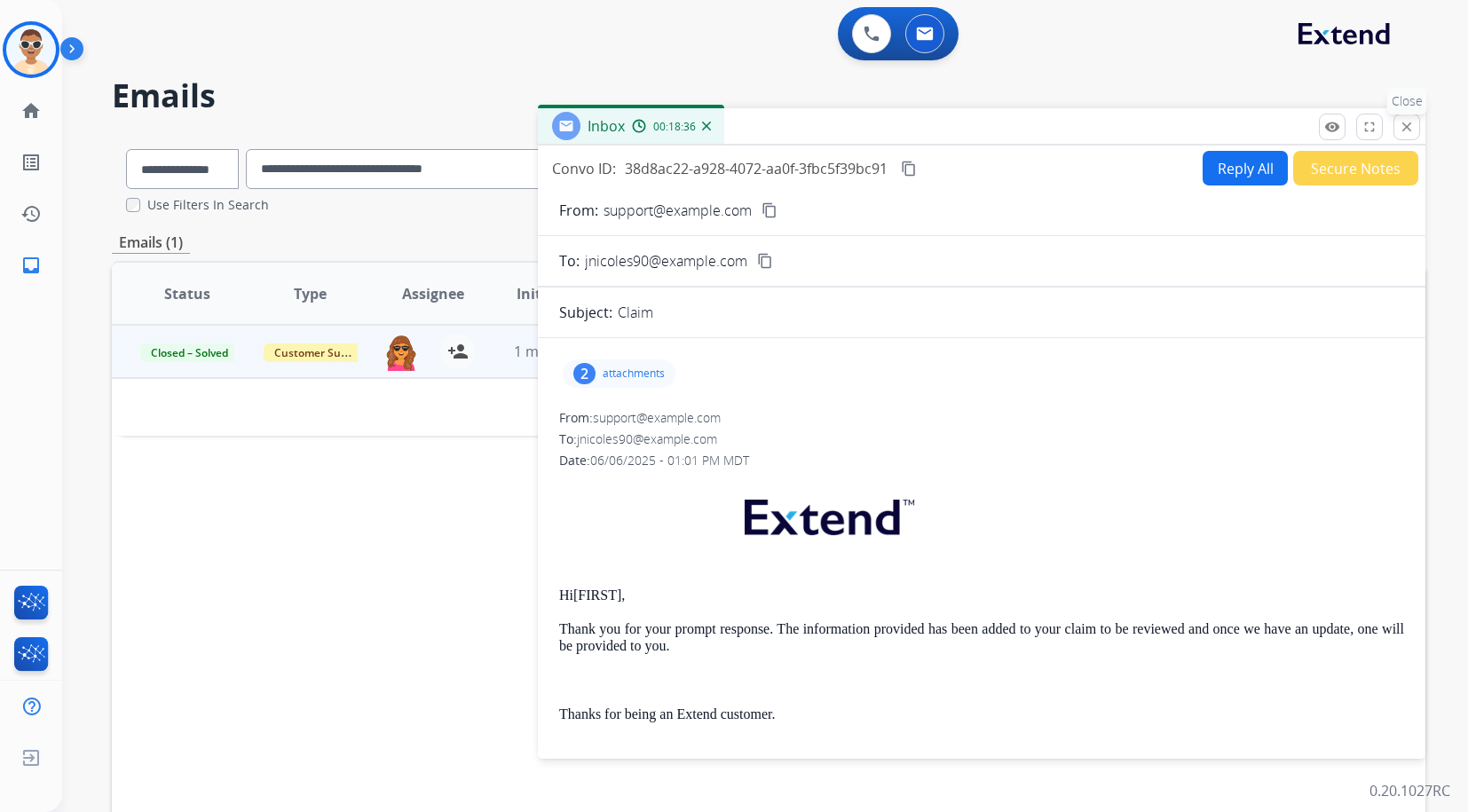 click on "close" at bounding box center (1407, 127) 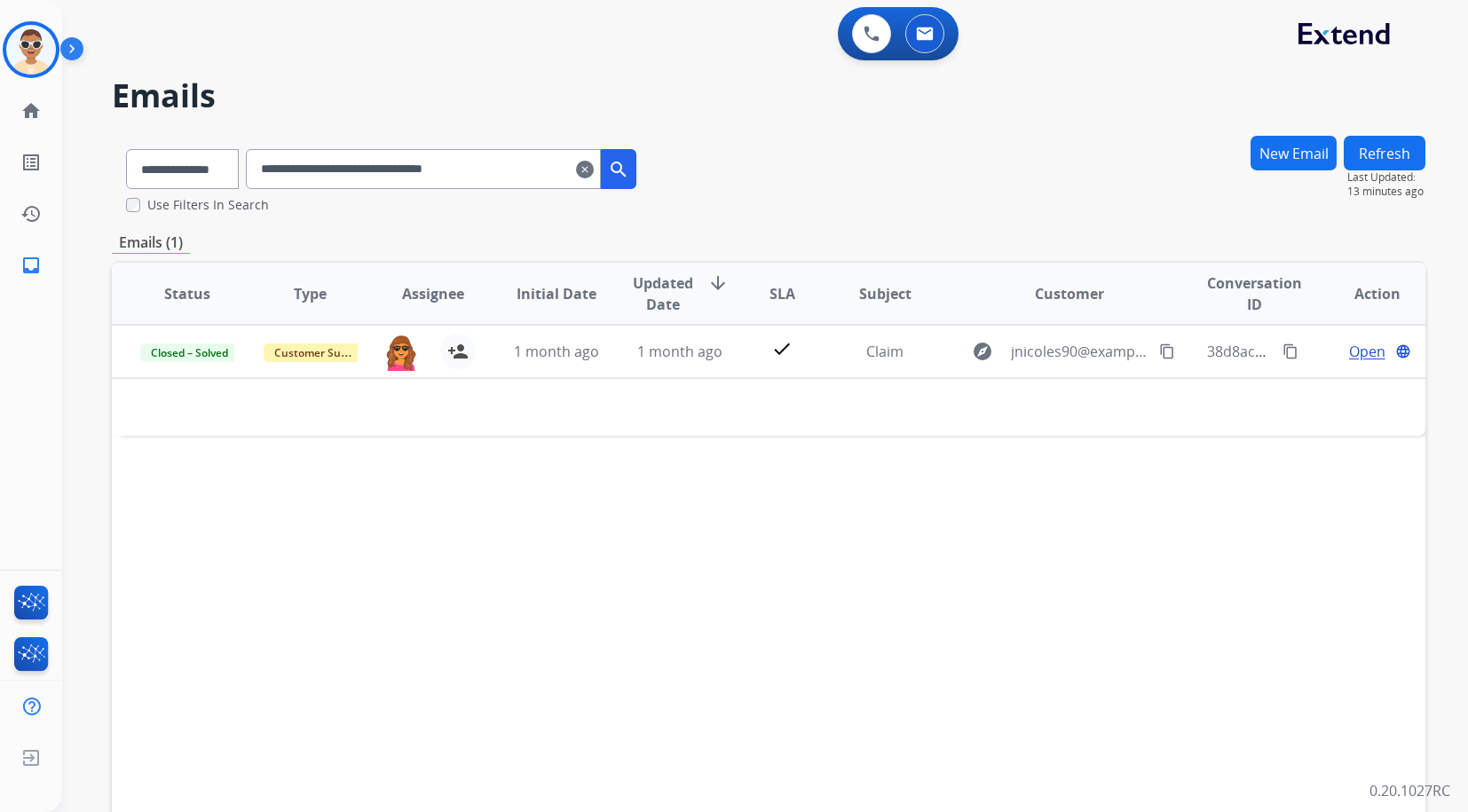 drag, startPoint x: 1456, startPoint y: 0, endPoint x: 1037, endPoint y: 537, distance: 681.1241 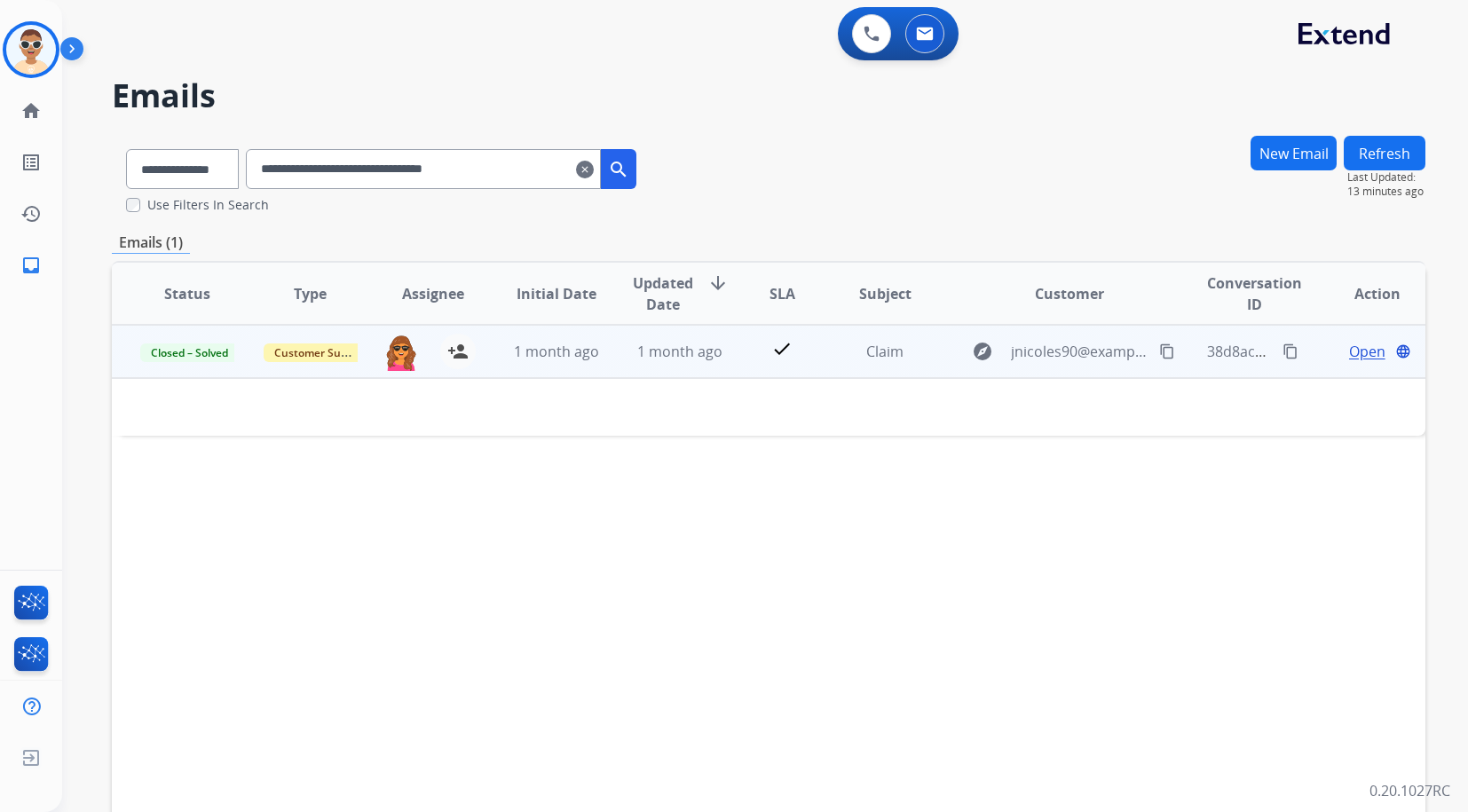 click on "Open language" at bounding box center (1363, 351) 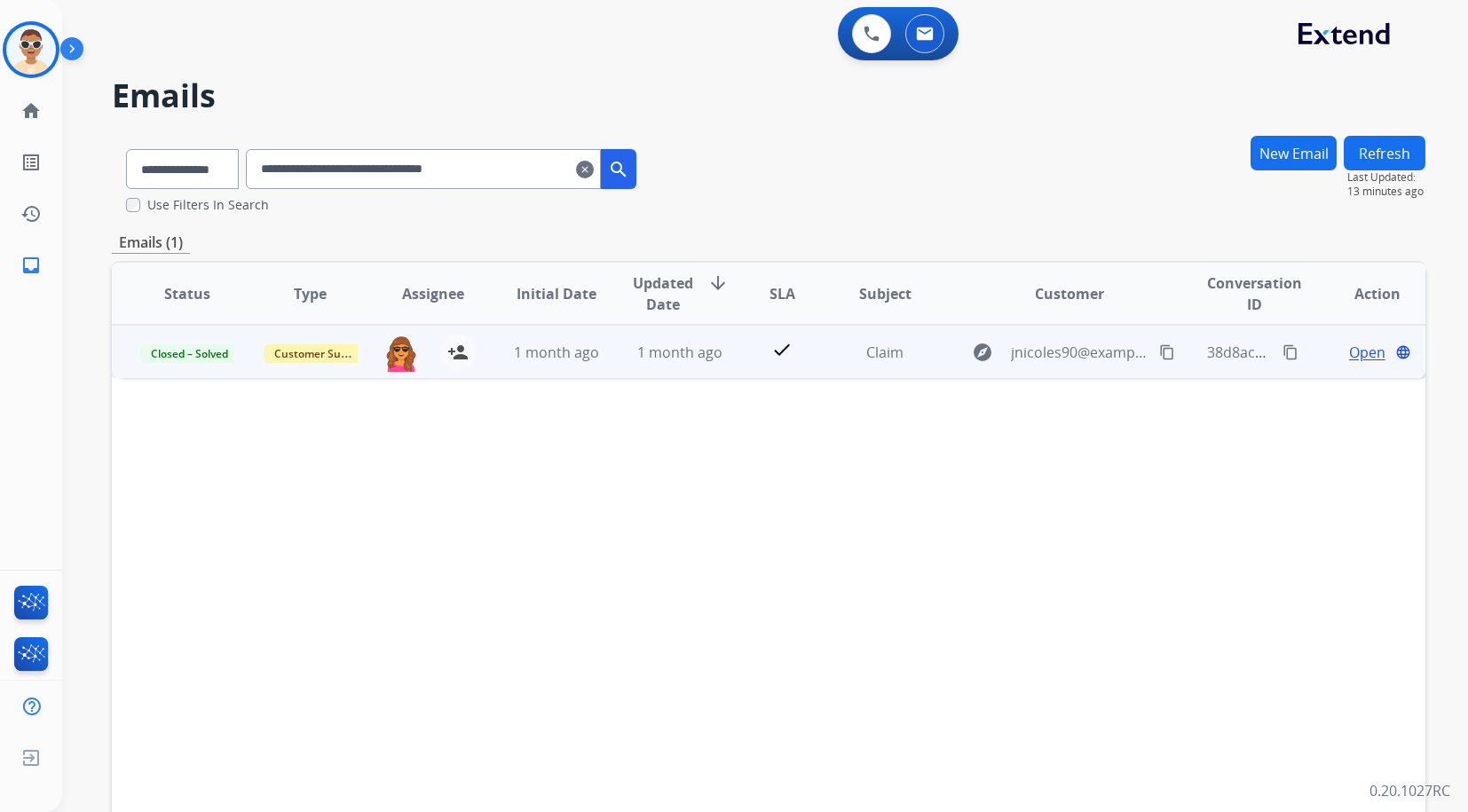 click on "Open" at bounding box center (1367, 352) 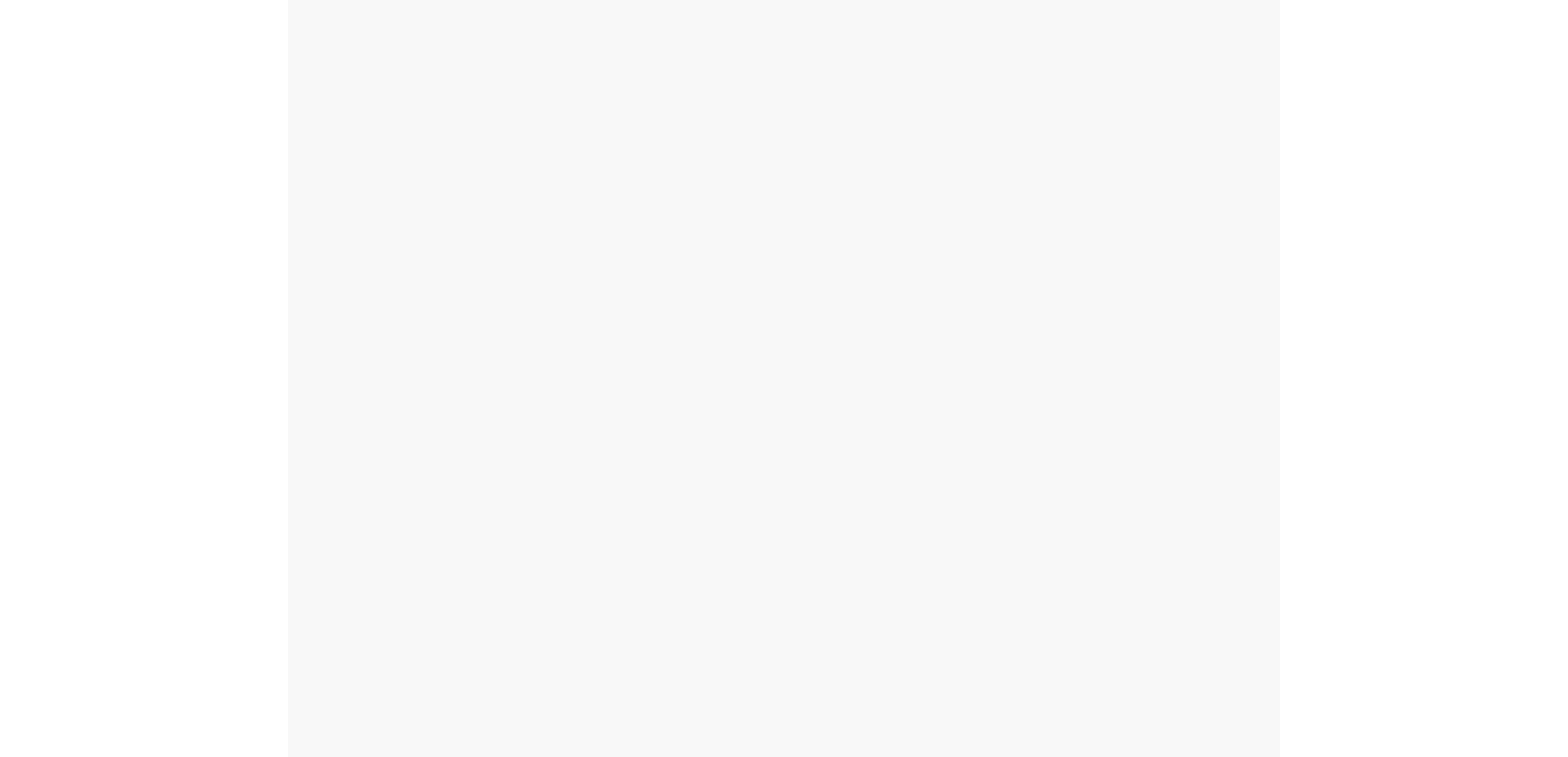 scroll, scrollTop: 0, scrollLeft: 0, axis: both 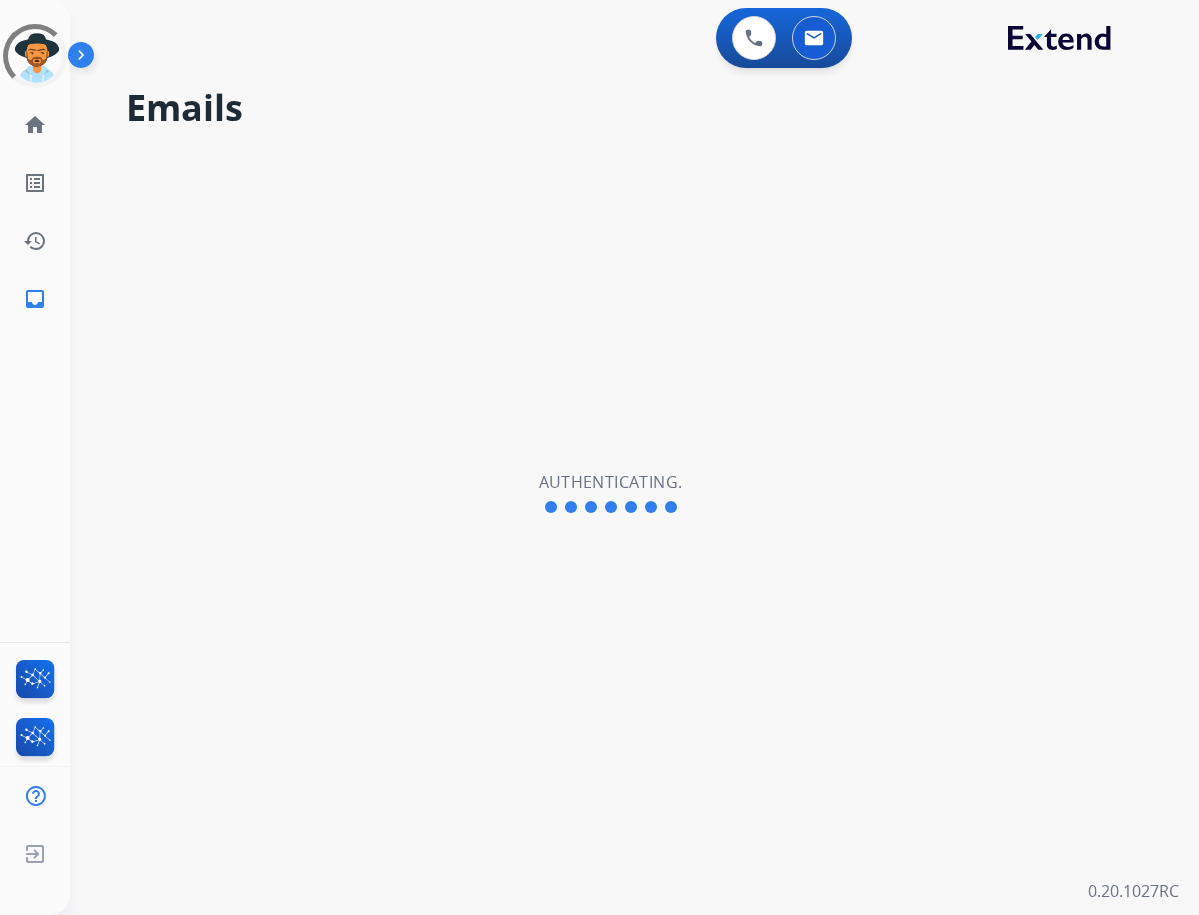 click on "Emails Authenticating." at bounding box center (610, 493) 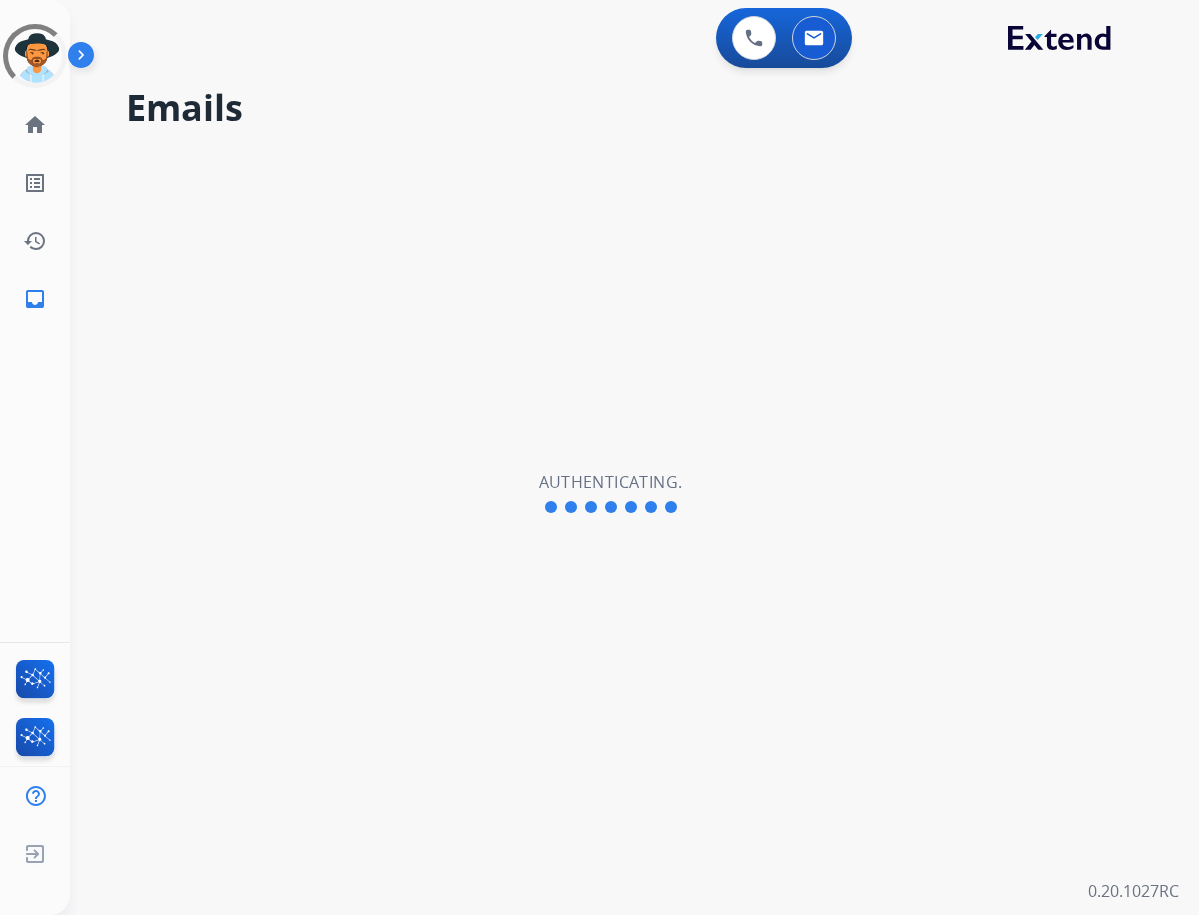 click at bounding box center [85, 59] 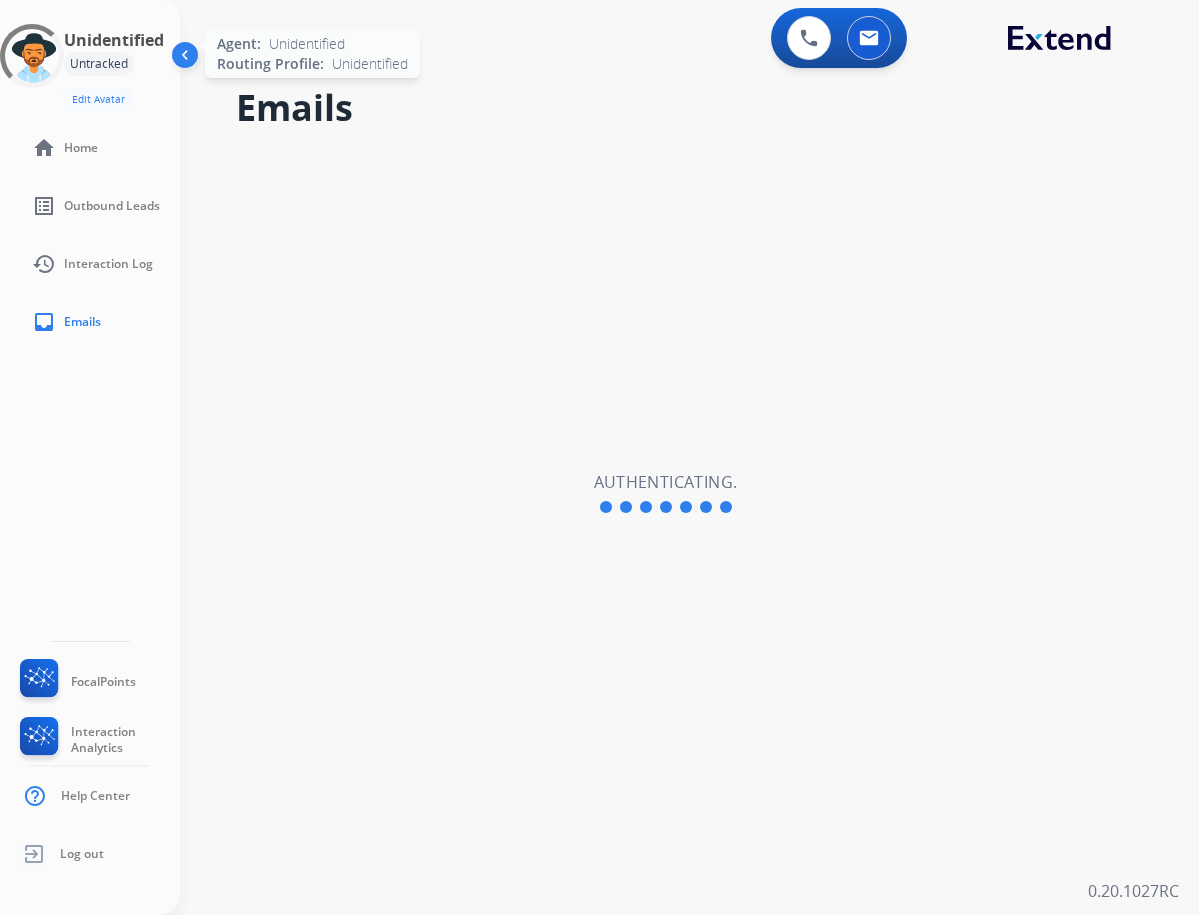 click 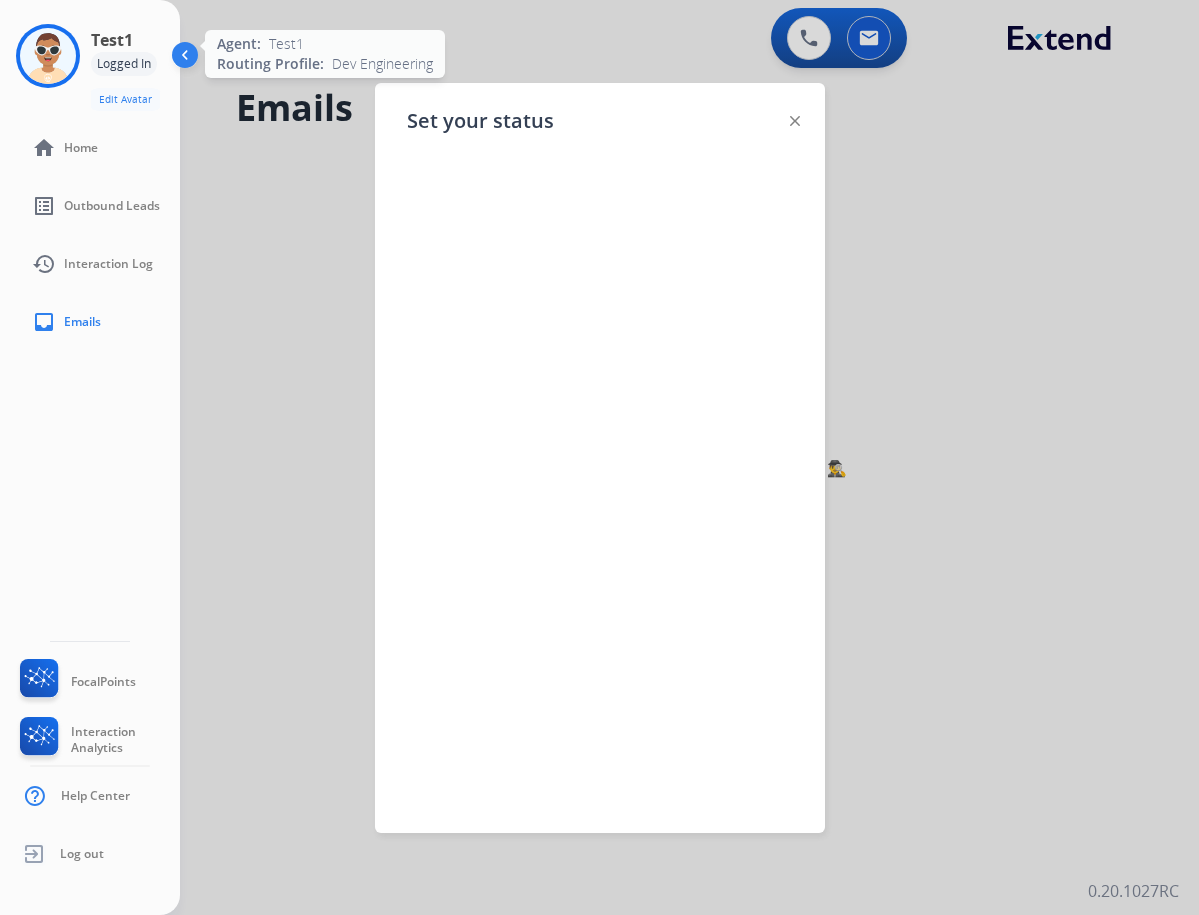 click at bounding box center [599, 457] 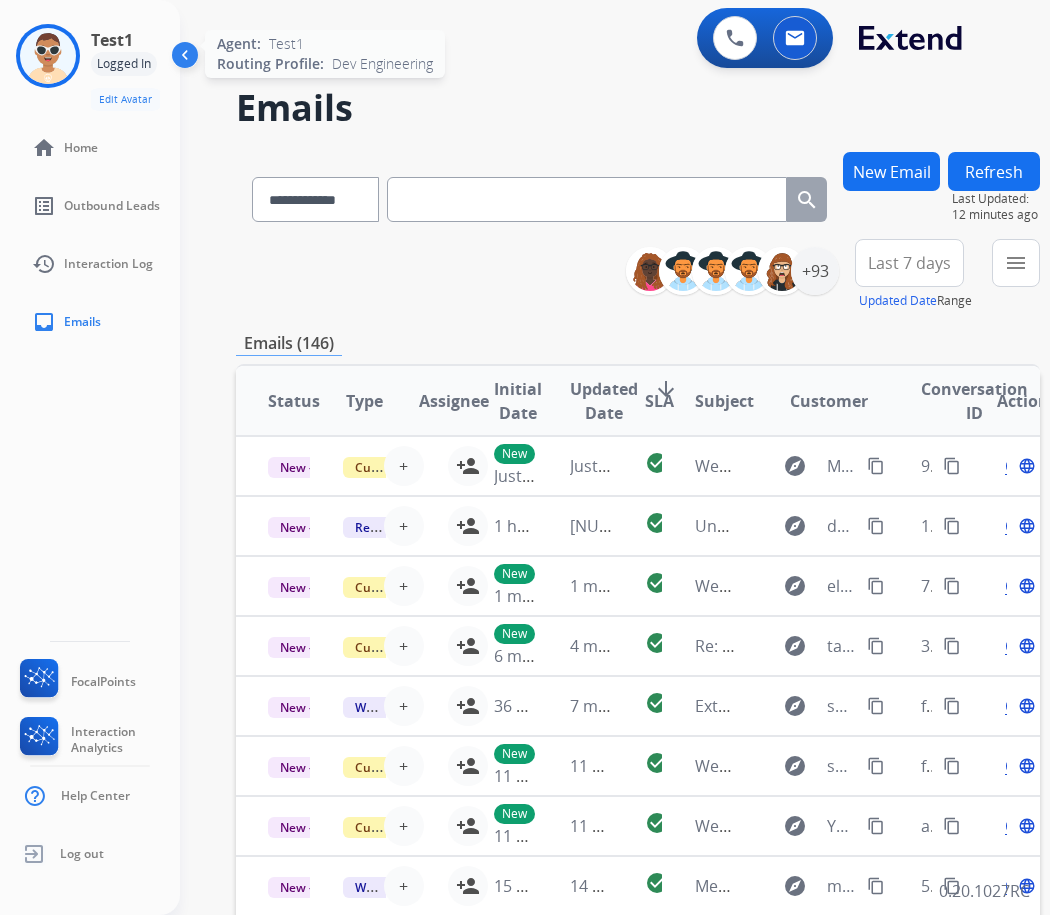 click on "**********" at bounding box center (638, 645) 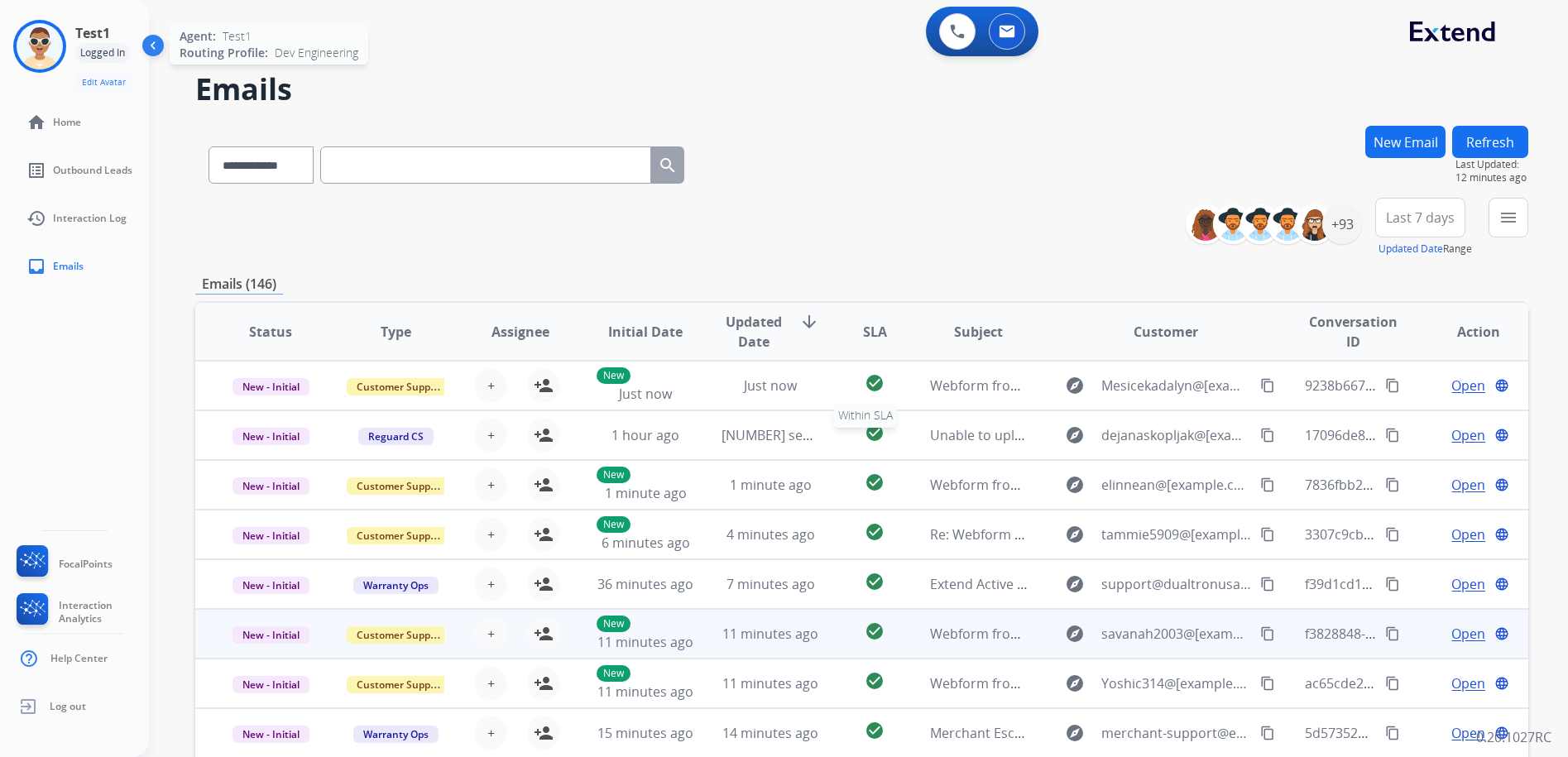 scroll, scrollTop: 2, scrollLeft: 0, axis: vertical 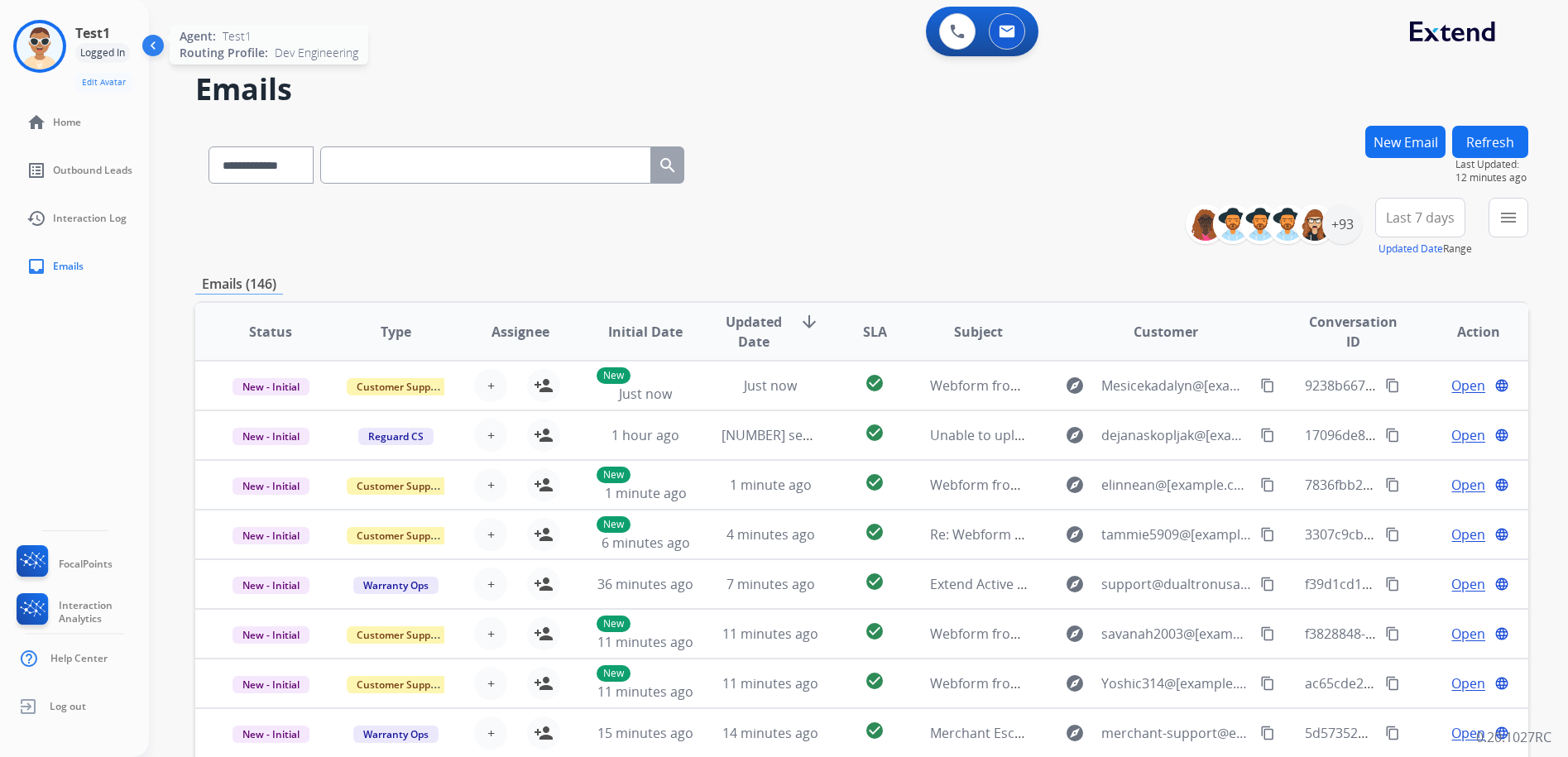 click on "Refresh" at bounding box center (1490, 141) 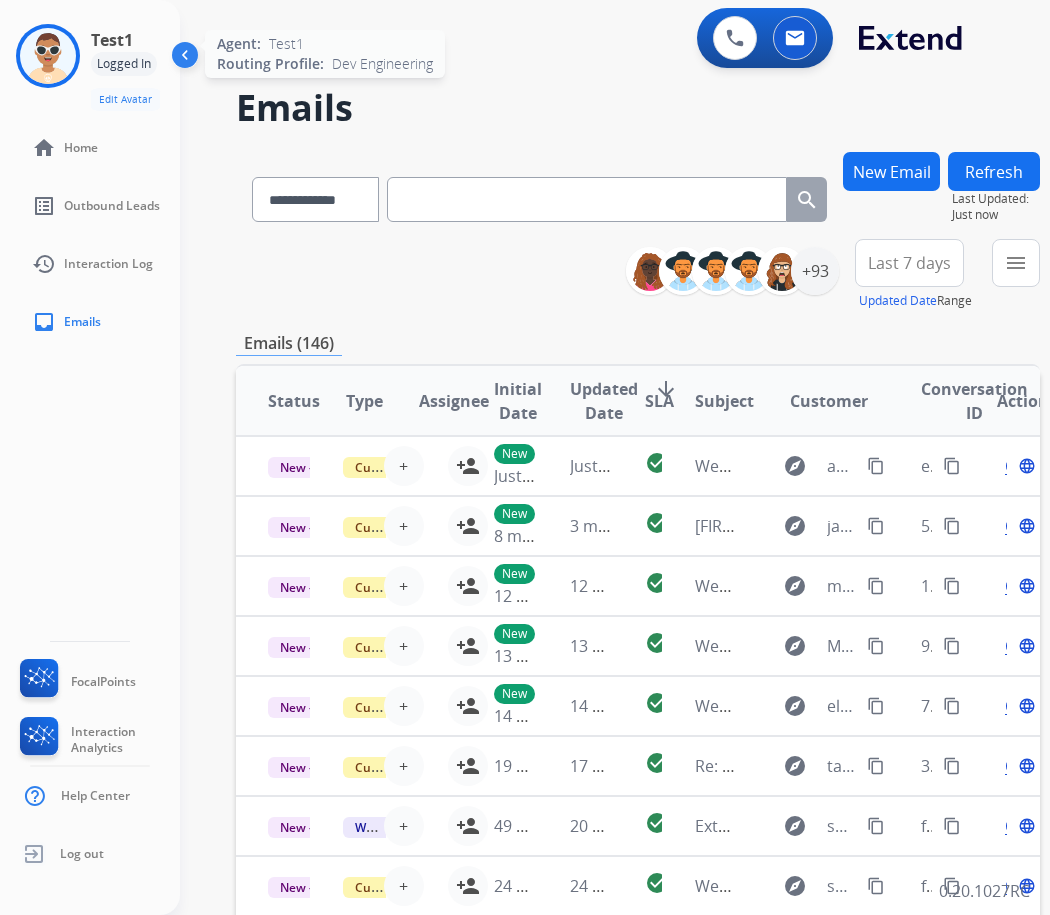 click on "Refresh" at bounding box center [994, 171] 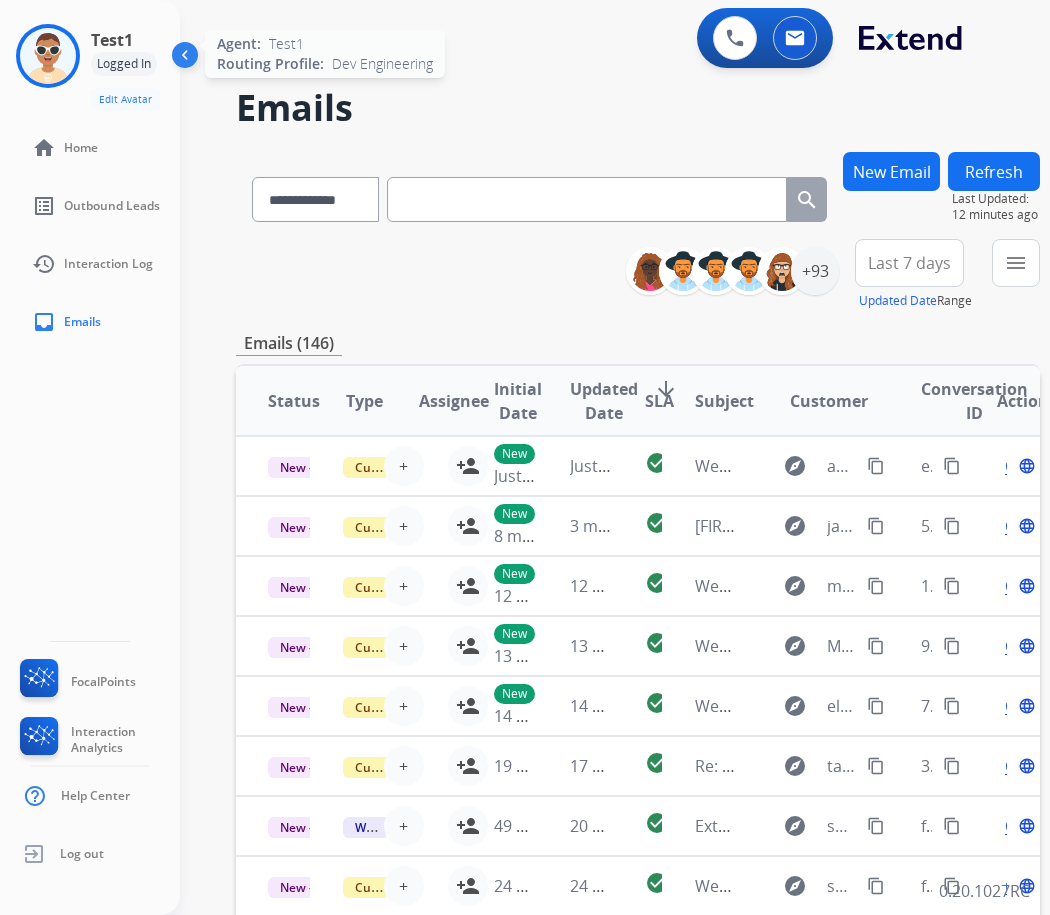 click on "Emails" at bounding box center [619, 108] 